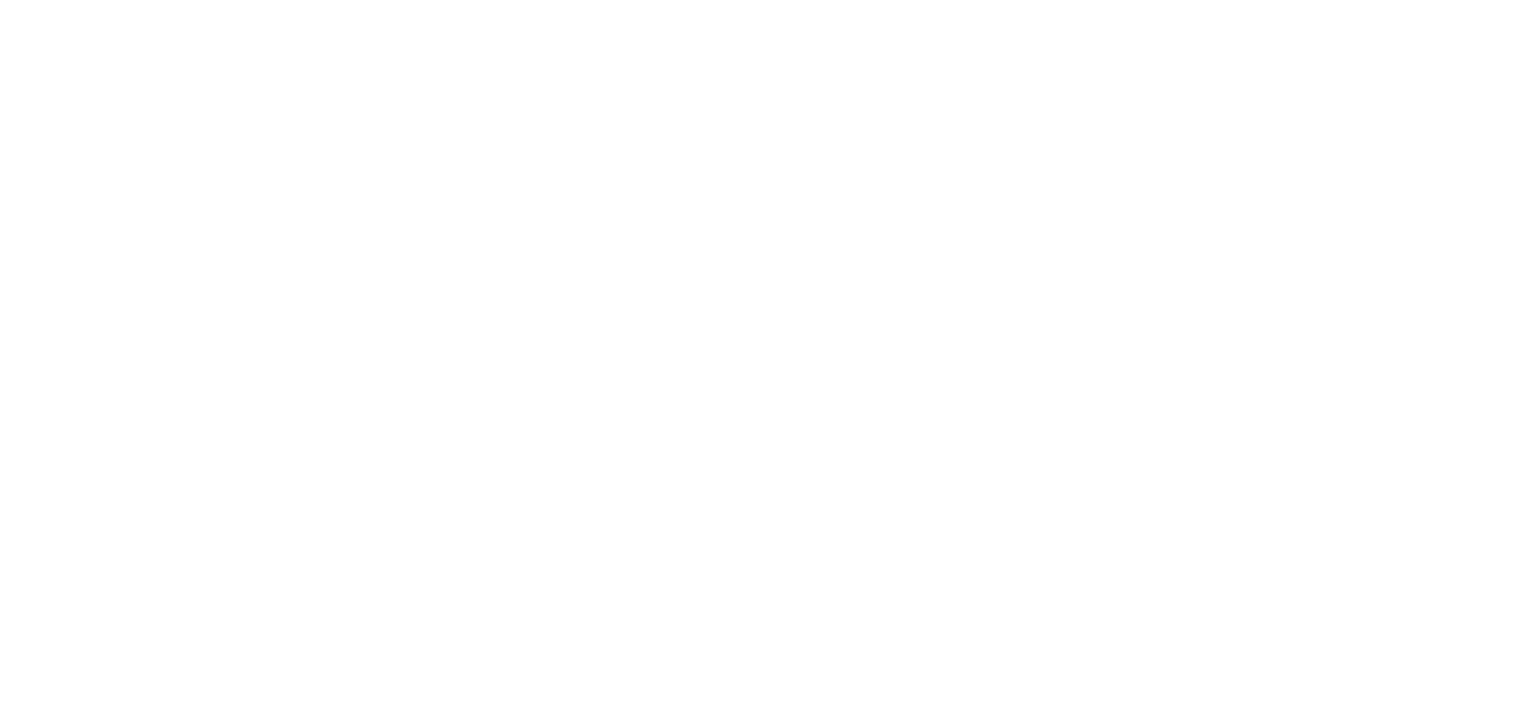 scroll, scrollTop: 0, scrollLeft: 0, axis: both 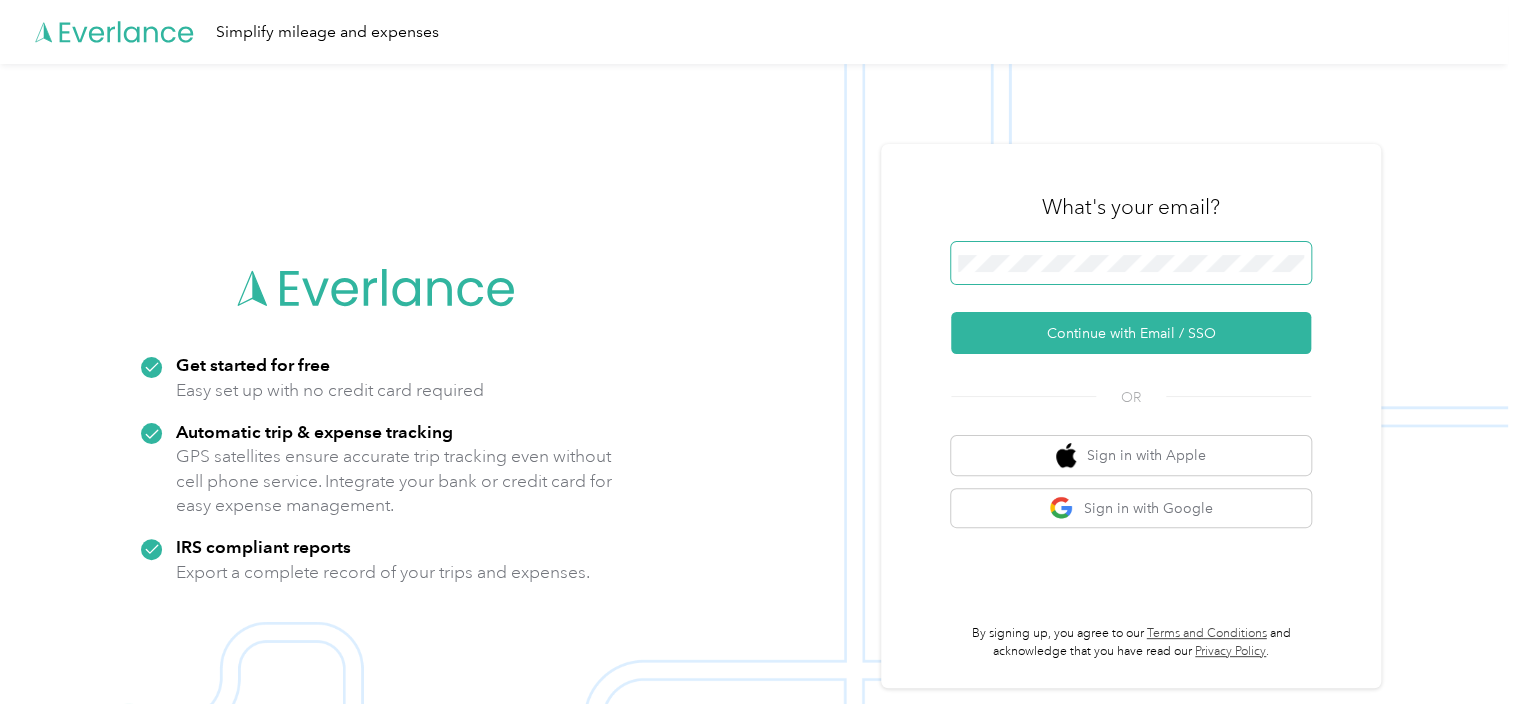 click at bounding box center [1131, 263] 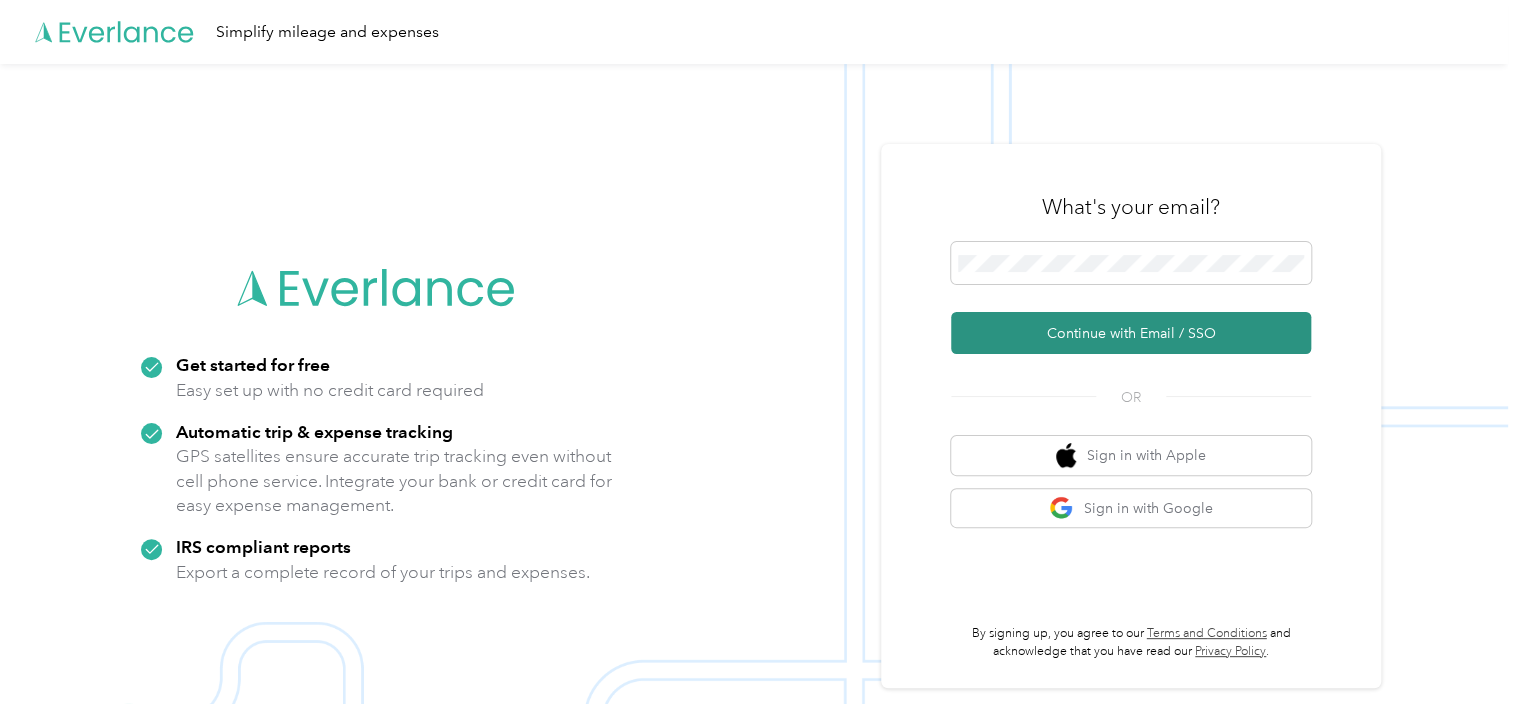 click on "Continue with Email / SSO" at bounding box center (1131, 333) 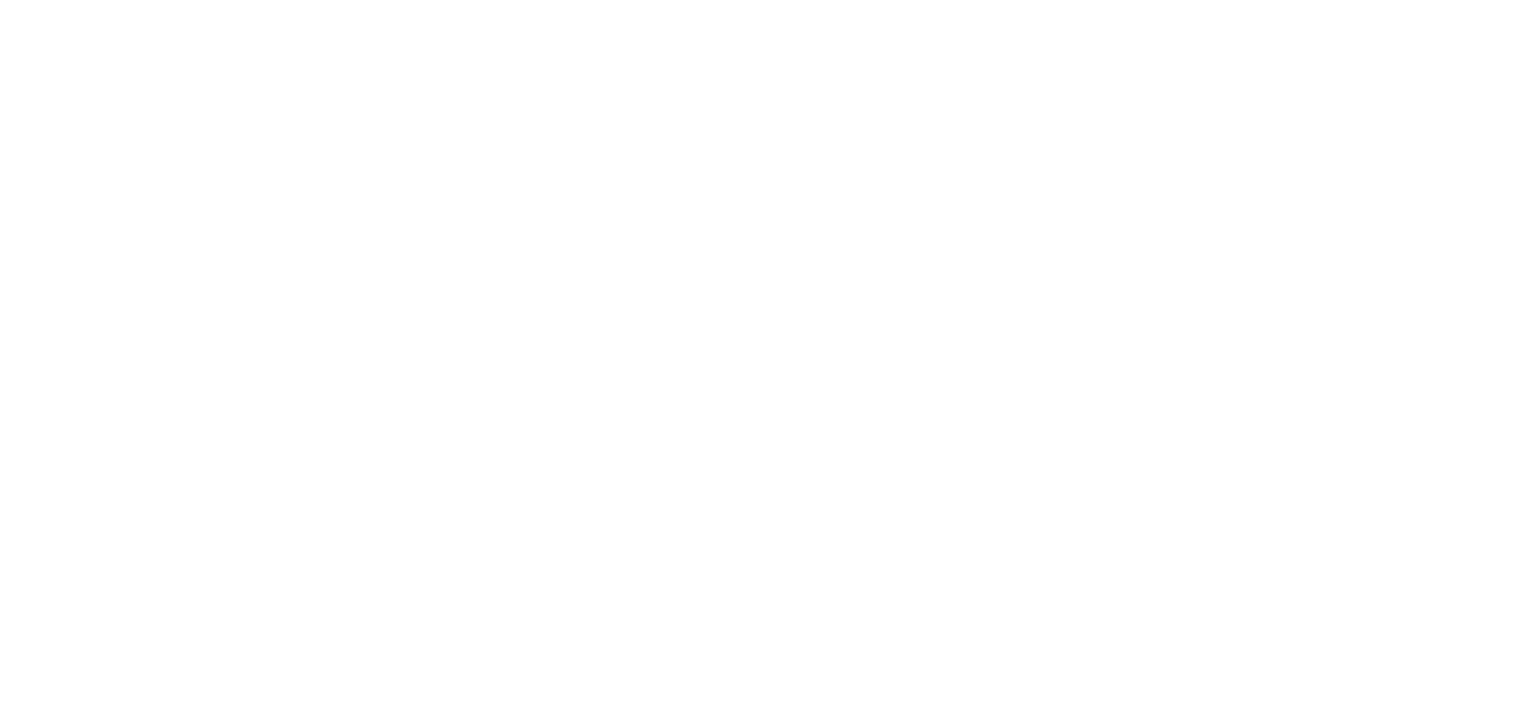 scroll, scrollTop: 0, scrollLeft: 0, axis: both 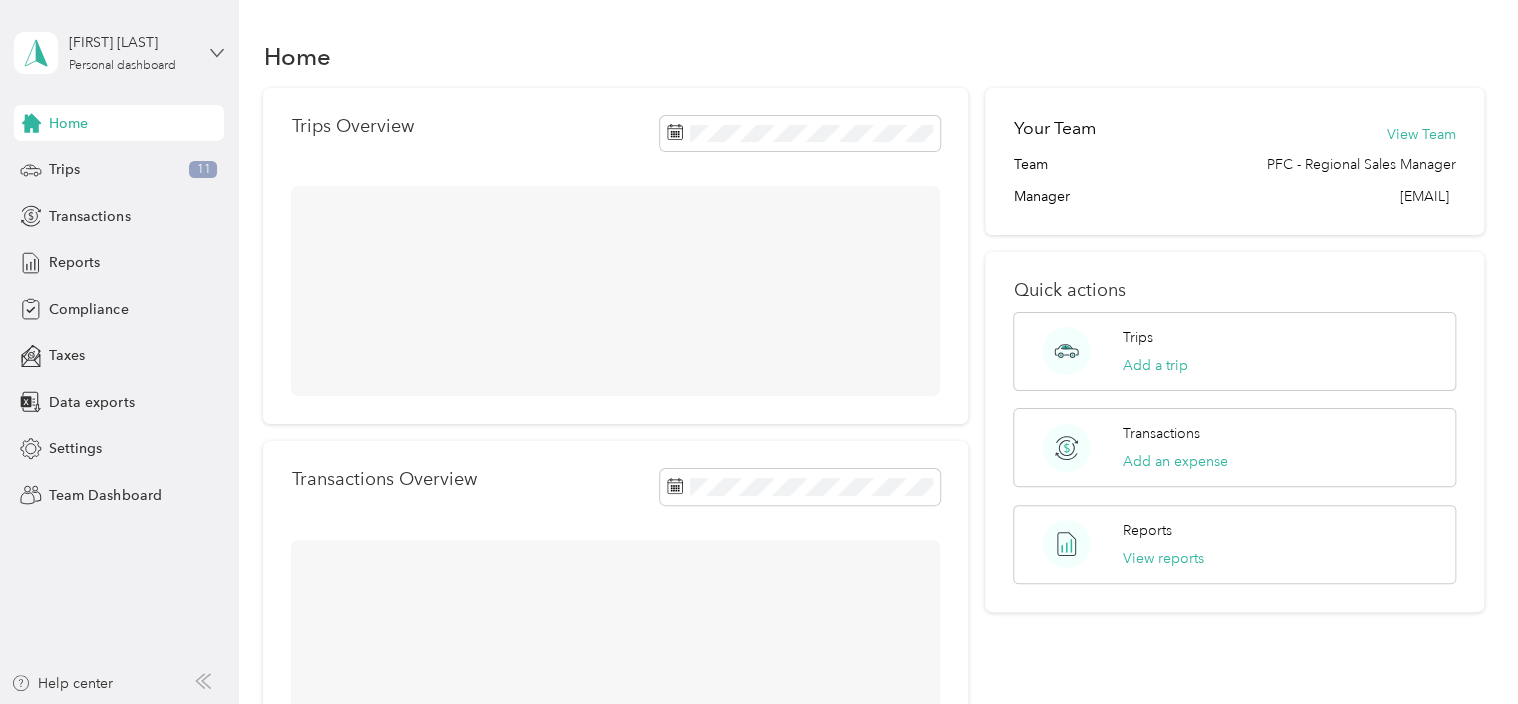 click 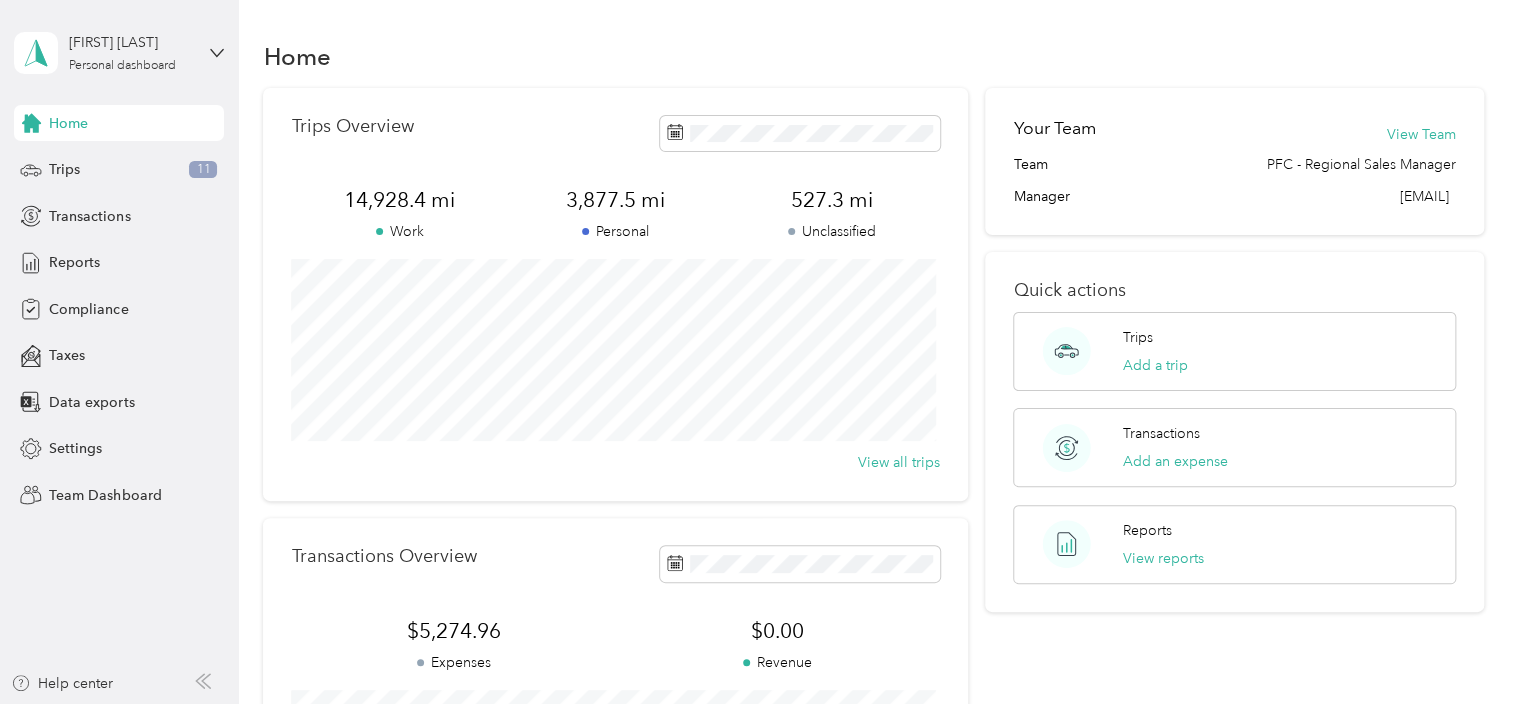 click on "Team dashboard" at bounding box center (167, 158) 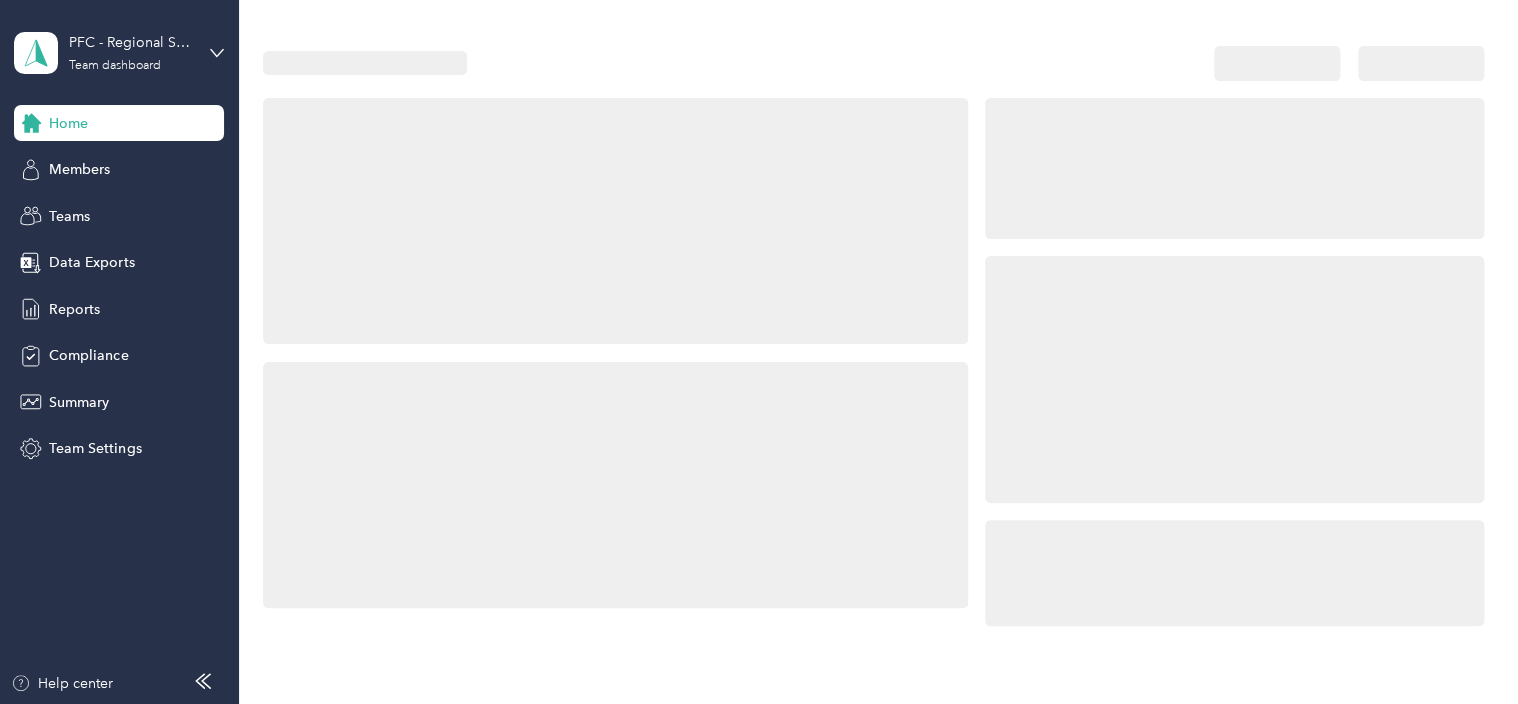 click on "Members" at bounding box center (119, 170) 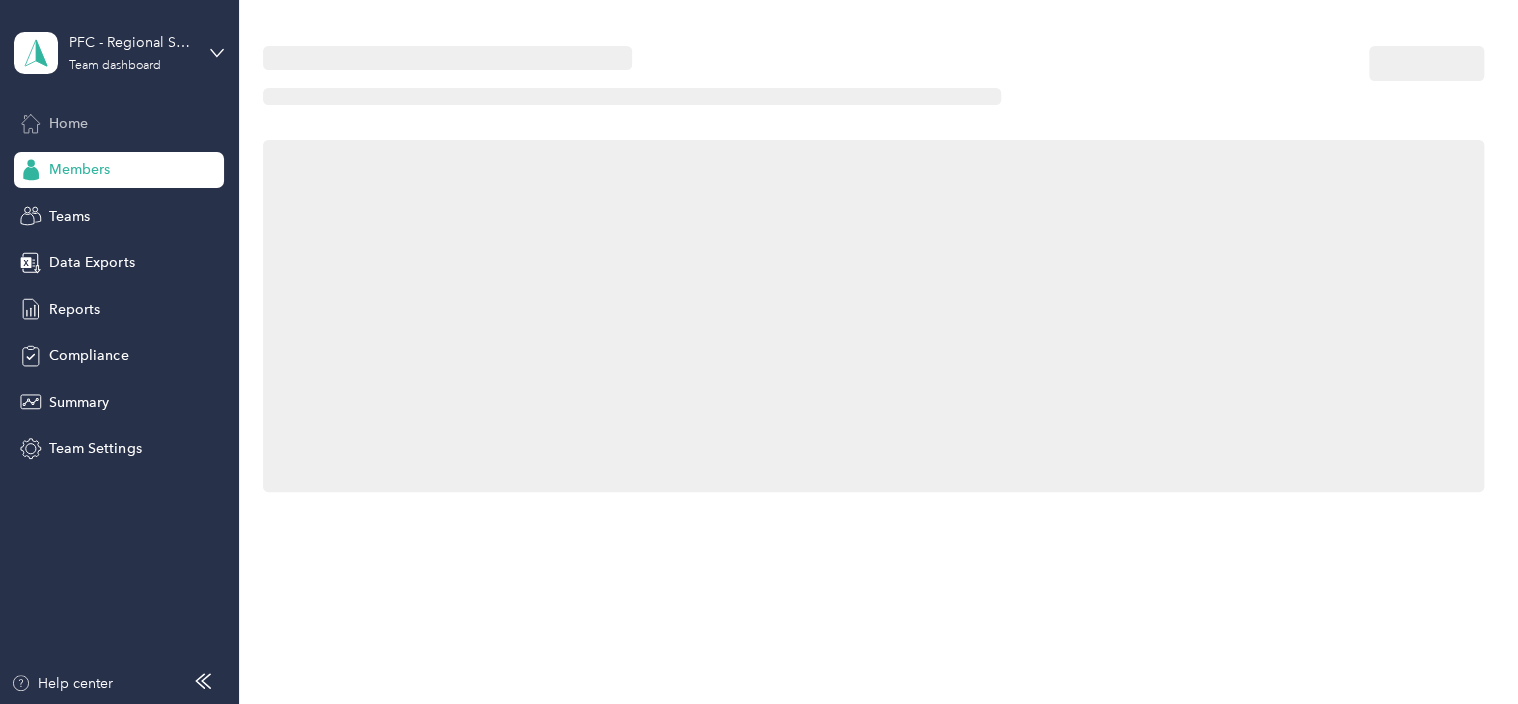 click on "Home" at bounding box center [68, 123] 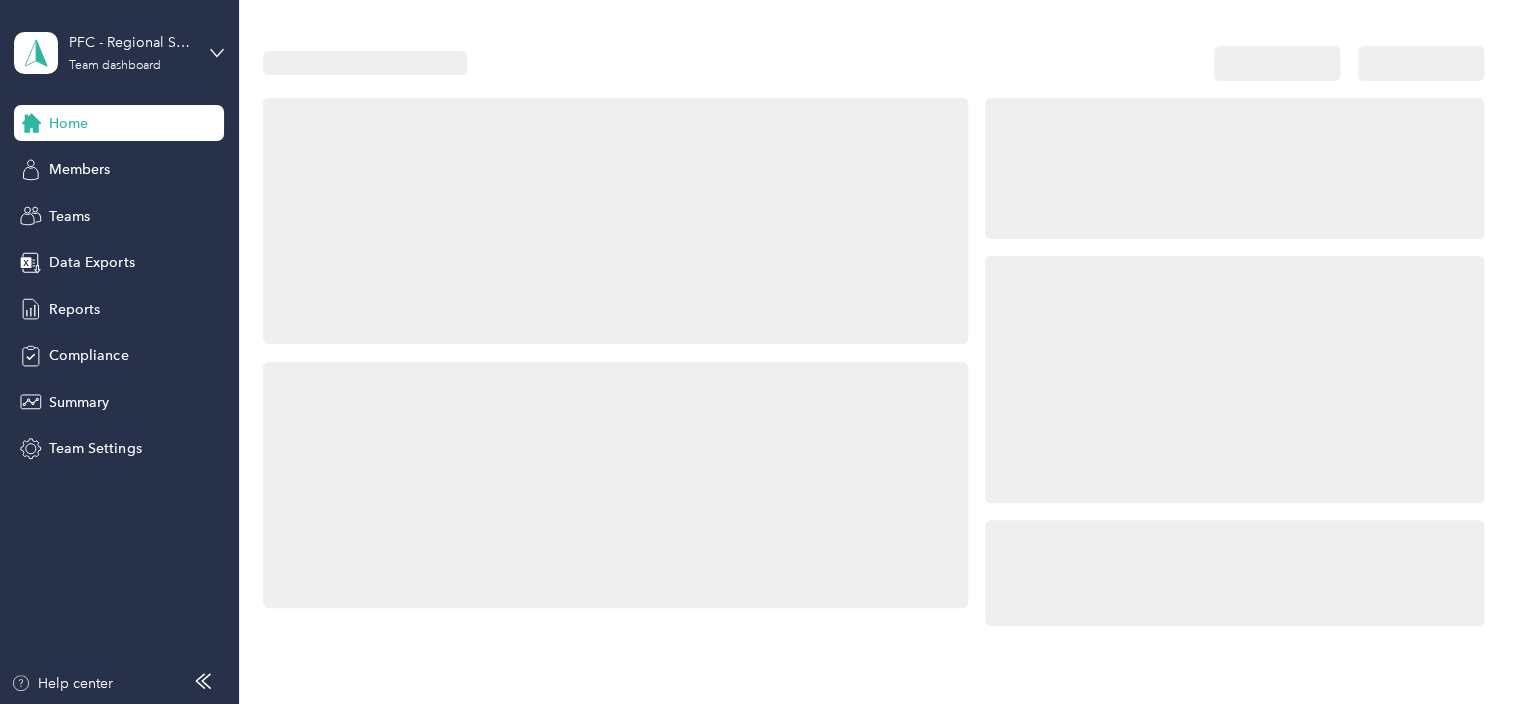 click on "PFC - Regional Sales Manager Team dashboard" at bounding box center [119, 53] 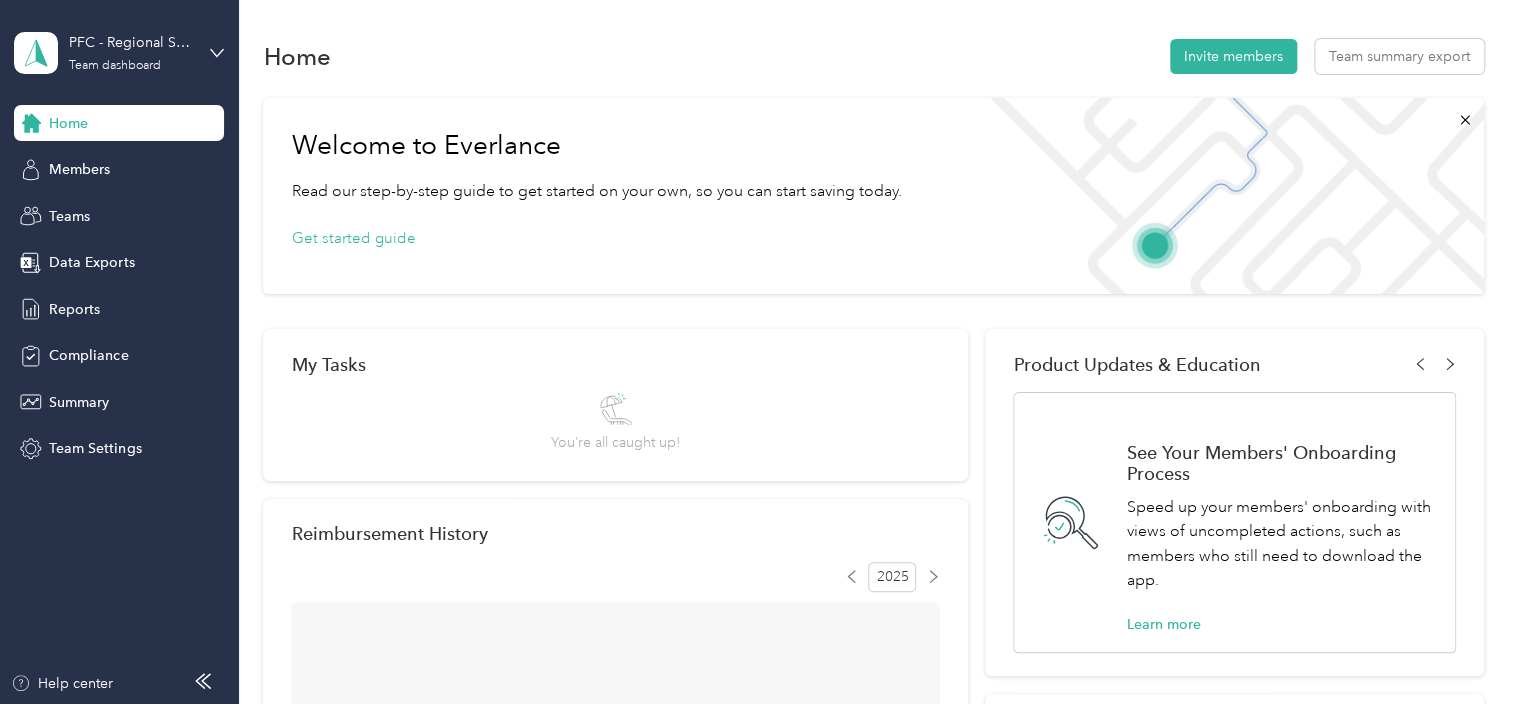 click on "Team dashboard" at bounding box center [167, 164] 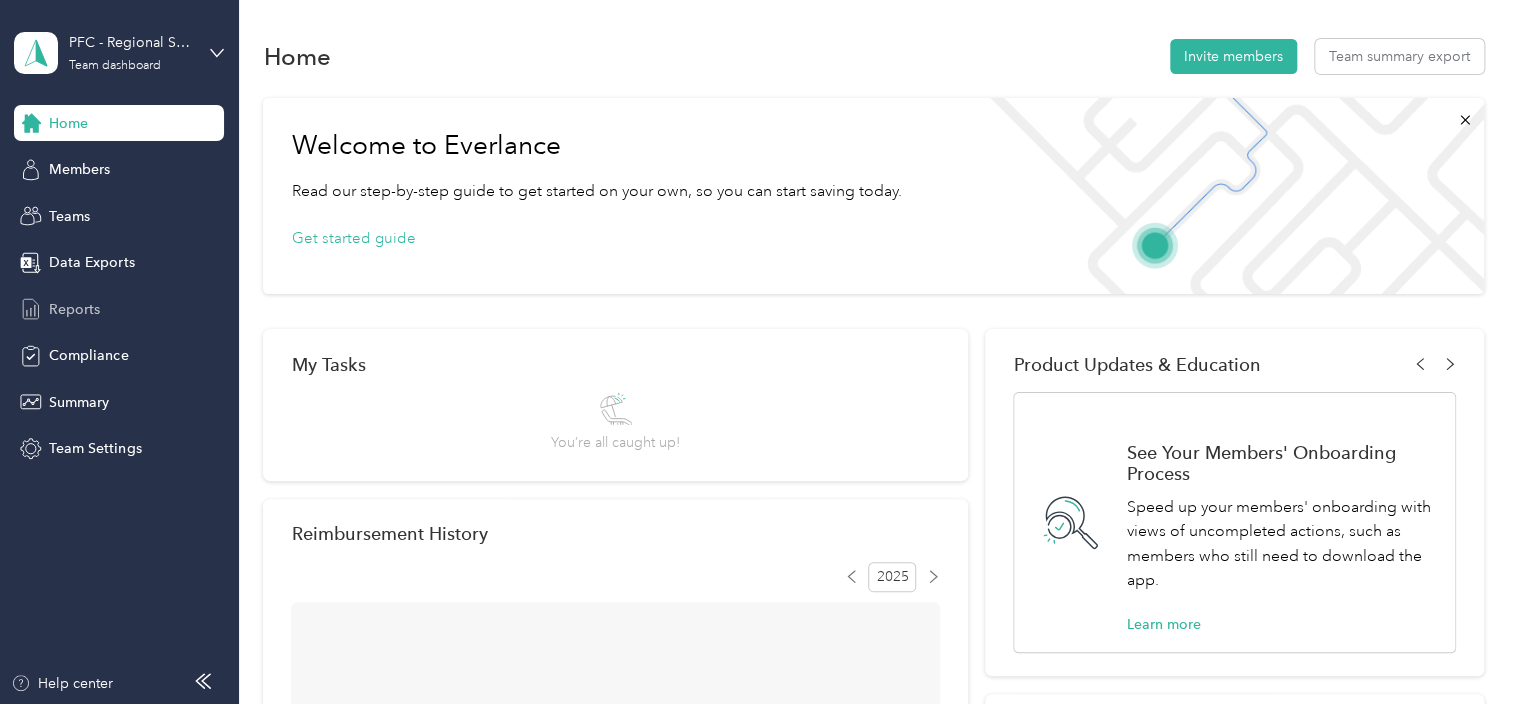 click on "Reports" at bounding box center (74, 309) 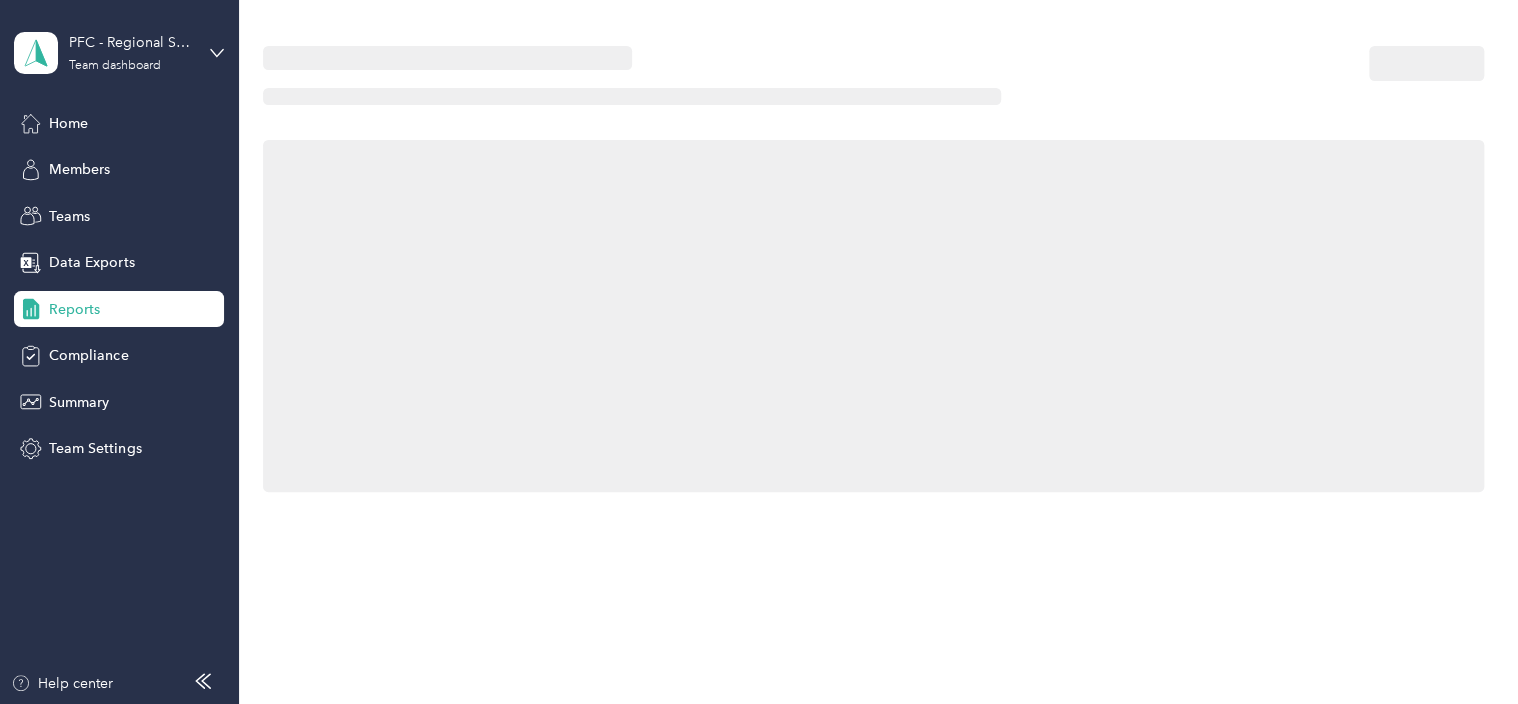 click on "Reports" at bounding box center [74, 309] 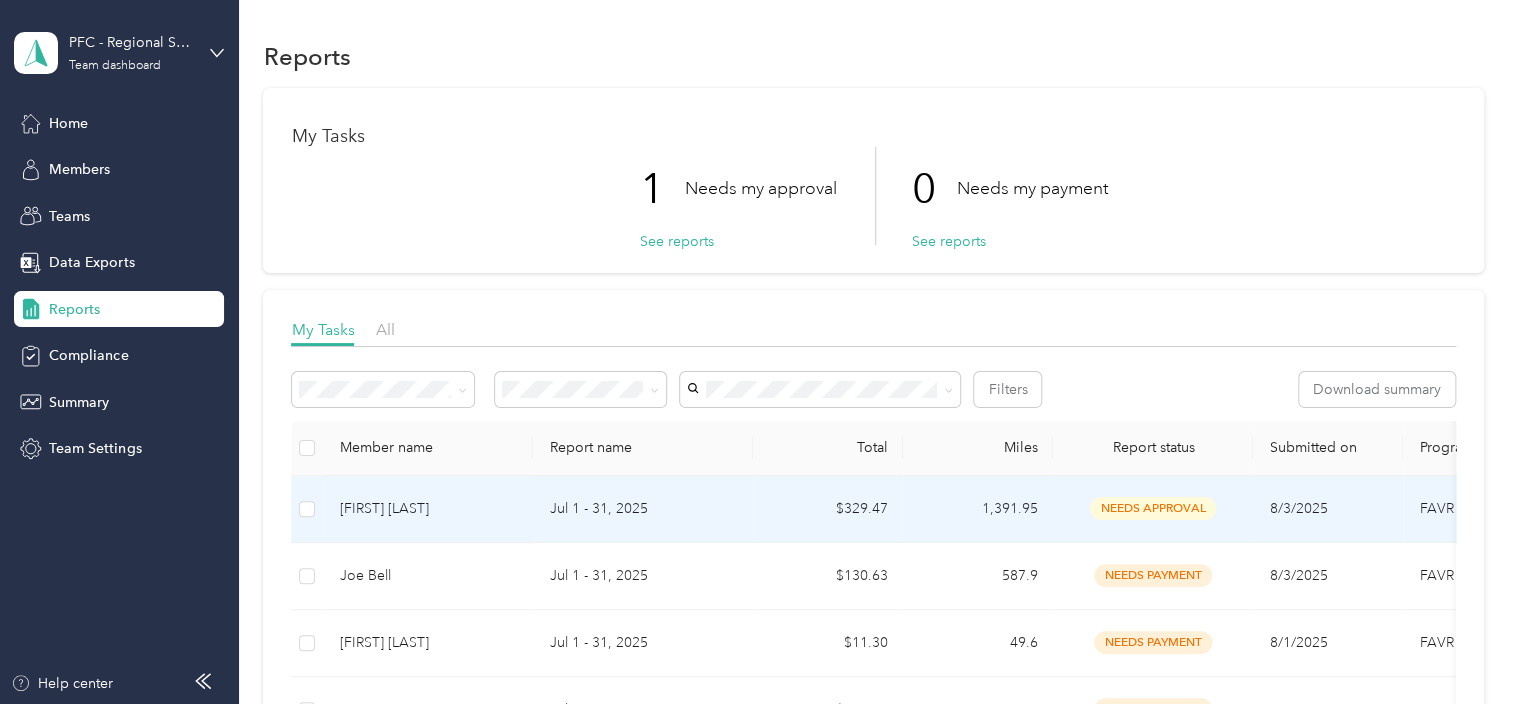click on "[FIRST] [LAST]" at bounding box center (428, 509) 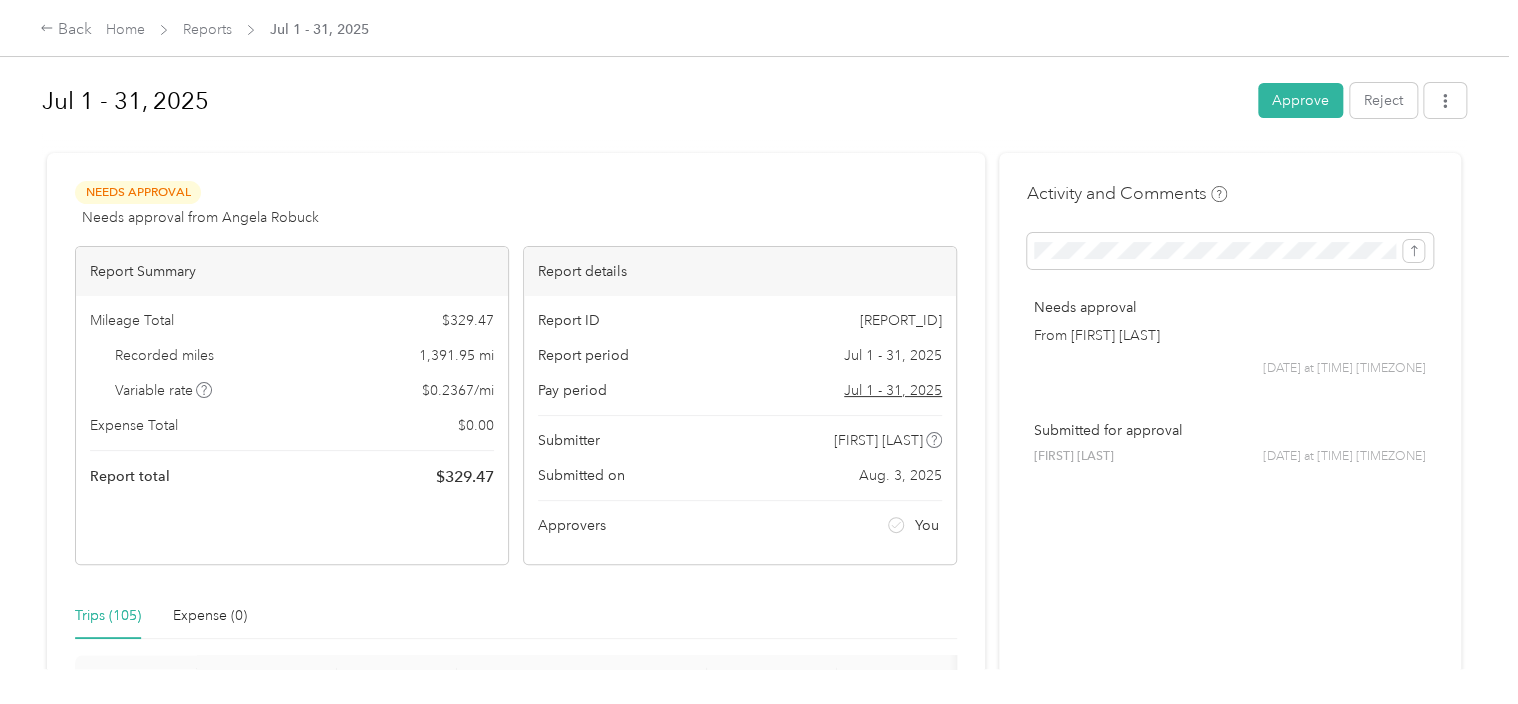 click on "Trips (105)" at bounding box center (108, 616) 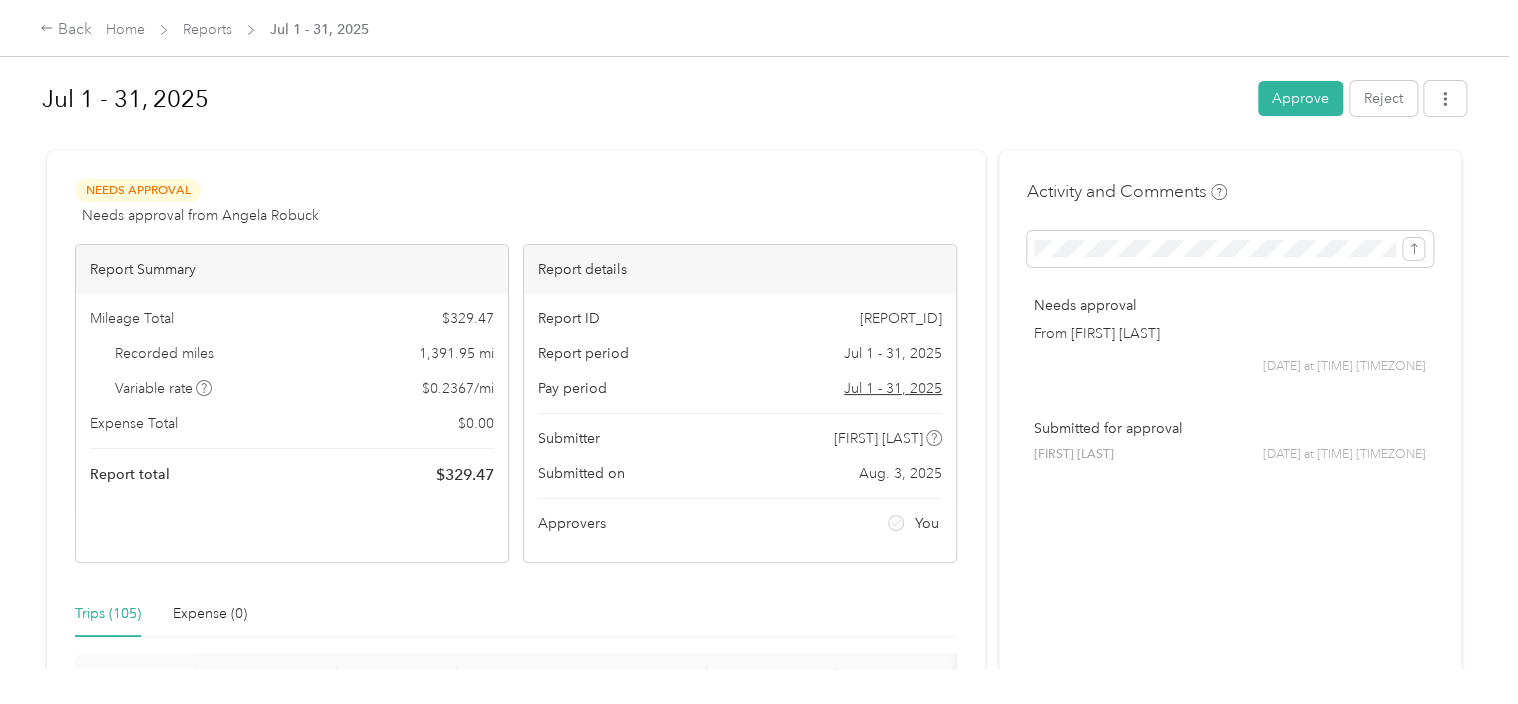 scroll, scrollTop: 33, scrollLeft: 0, axis: vertical 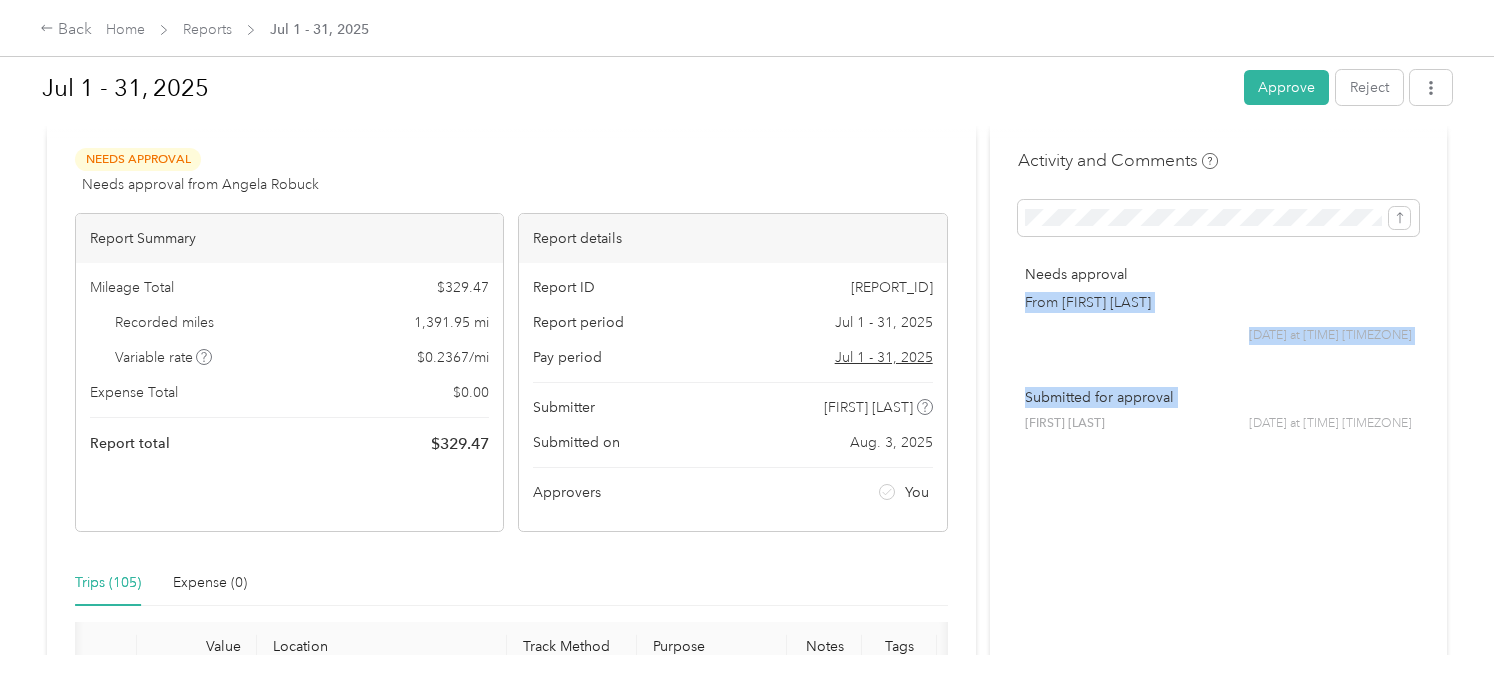 drag, startPoint x: 980, startPoint y: 295, endPoint x: 1001, endPoint y: 614, distance: 319.69046 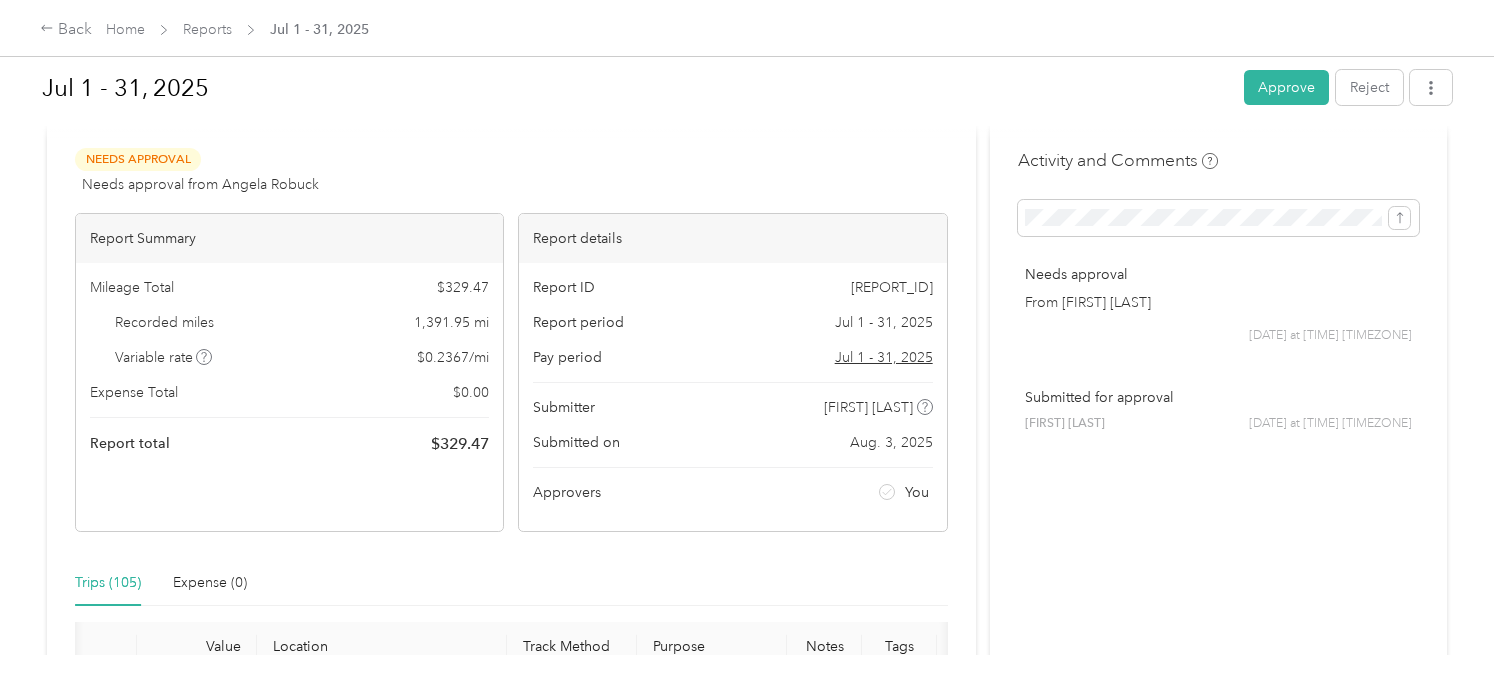 click on "Jul 1 - 31, 2025 Approve Reject" at bounding box center (747, 91) 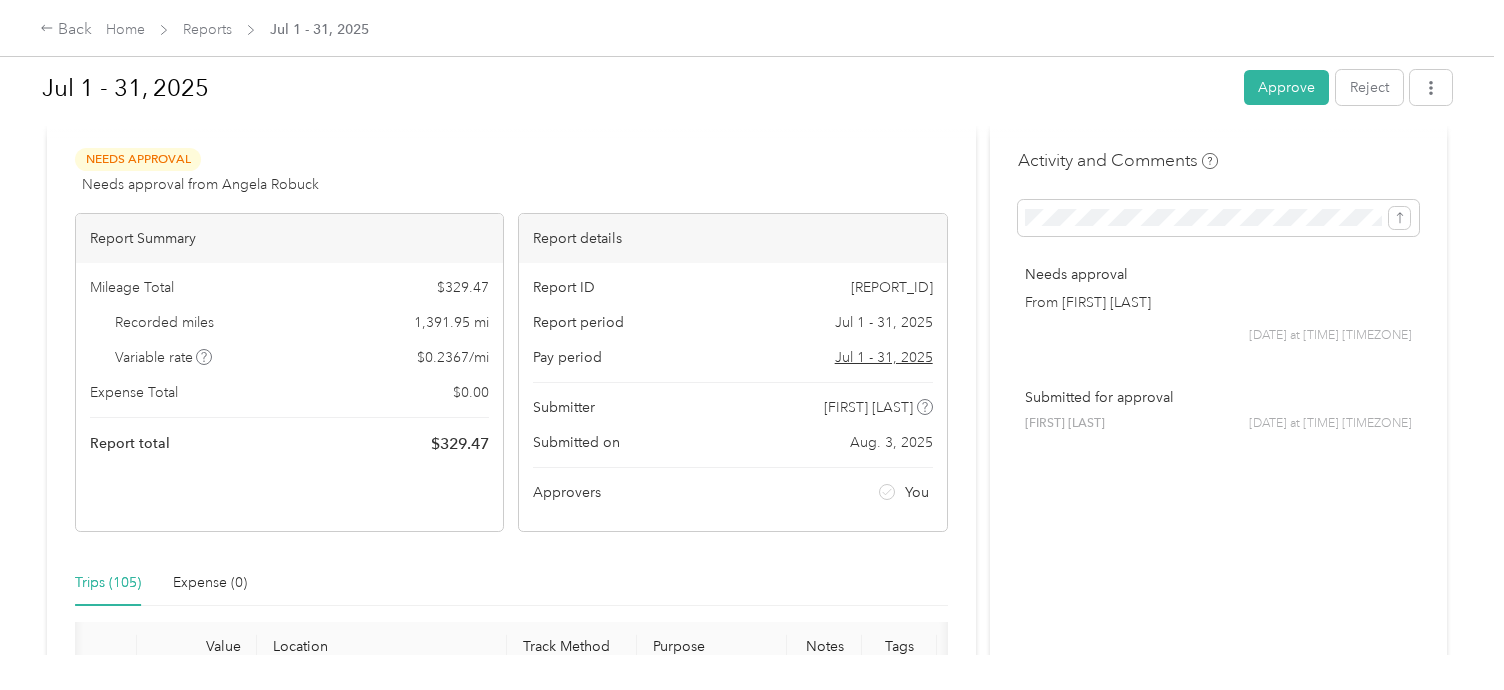 click on "Jul 1 - 31, 2025" at bounding box center (636, 88) 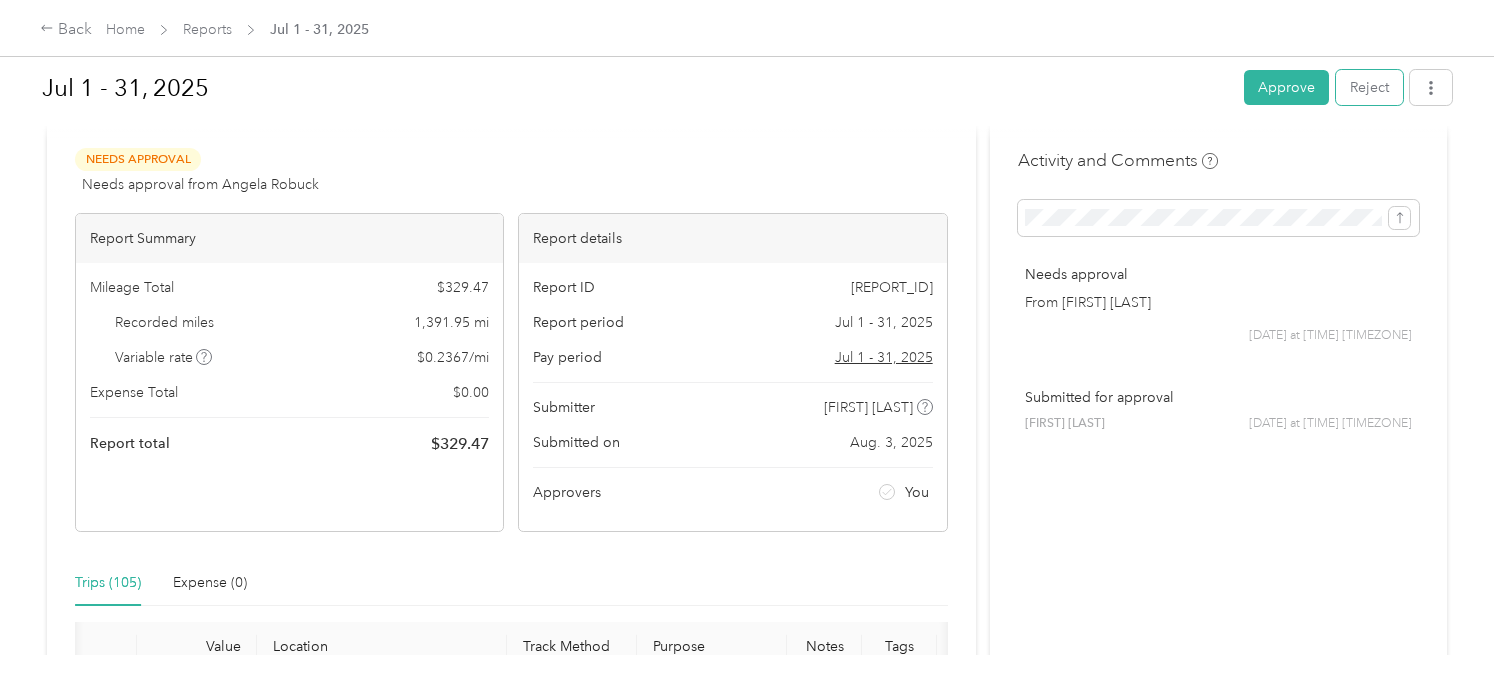 type 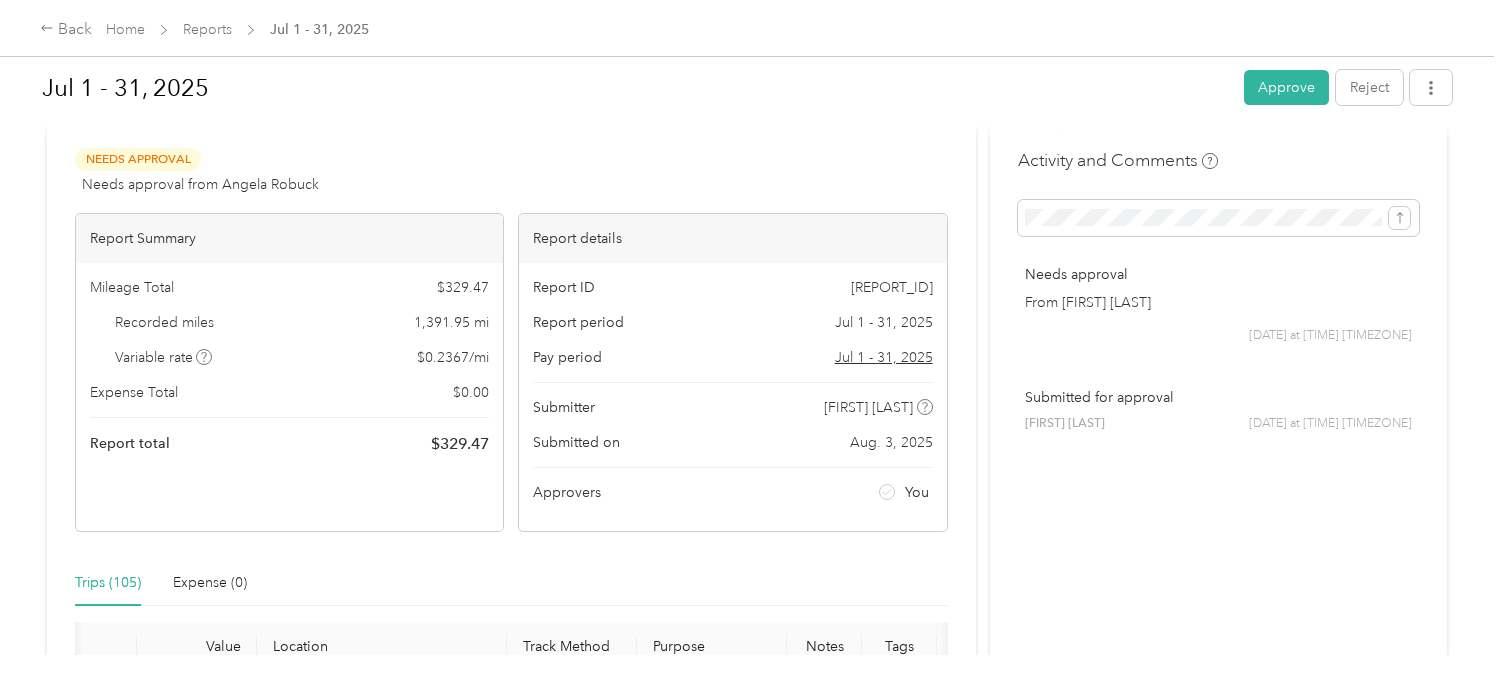 scroll, scrollTop: 0, scrollLeft: 48, axis: horizontal 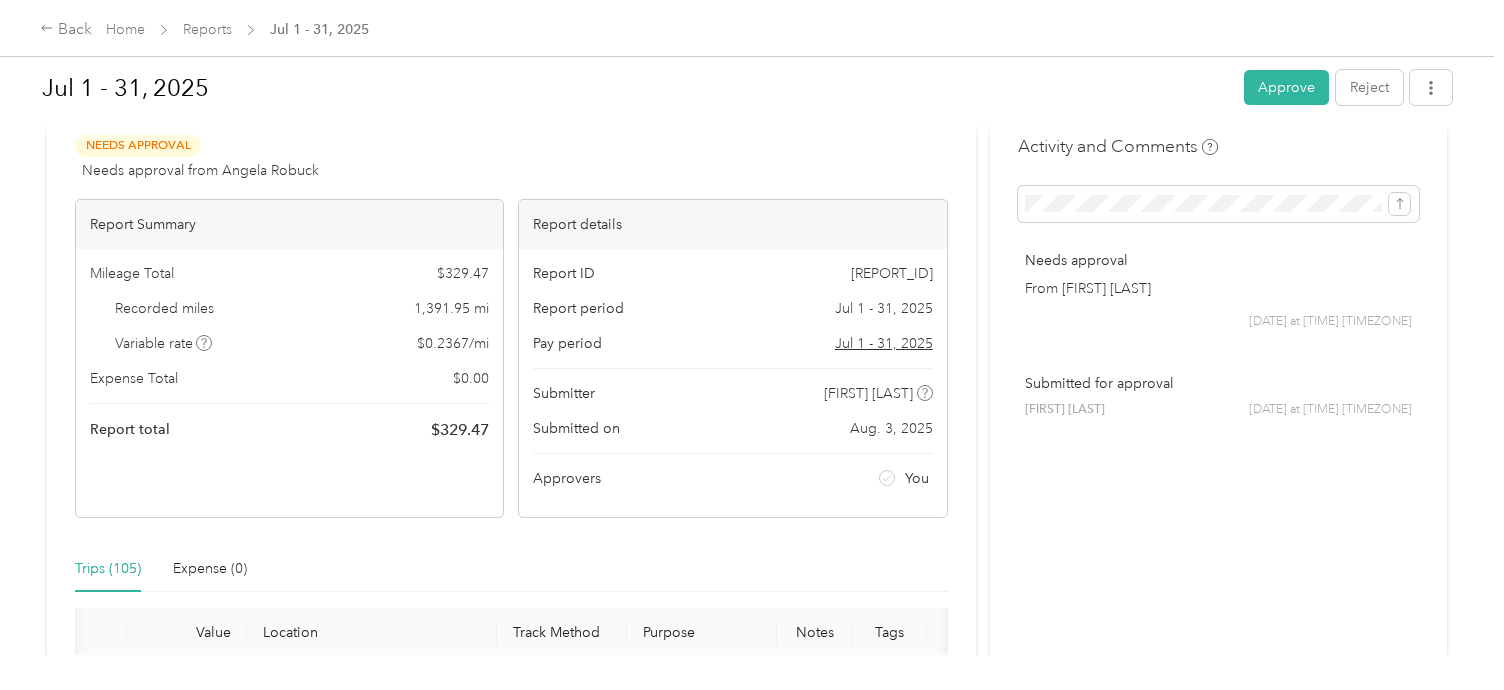 click on "Activity and Comments   Needs approval From [FIRST] [LAST] [DATE] at [TIME] [TIMEZONE] Submitted for approval [FIRST] [LAST] [DATE] at [TIME] [TIMEZONE]" at bounding box center [1218, 5638] 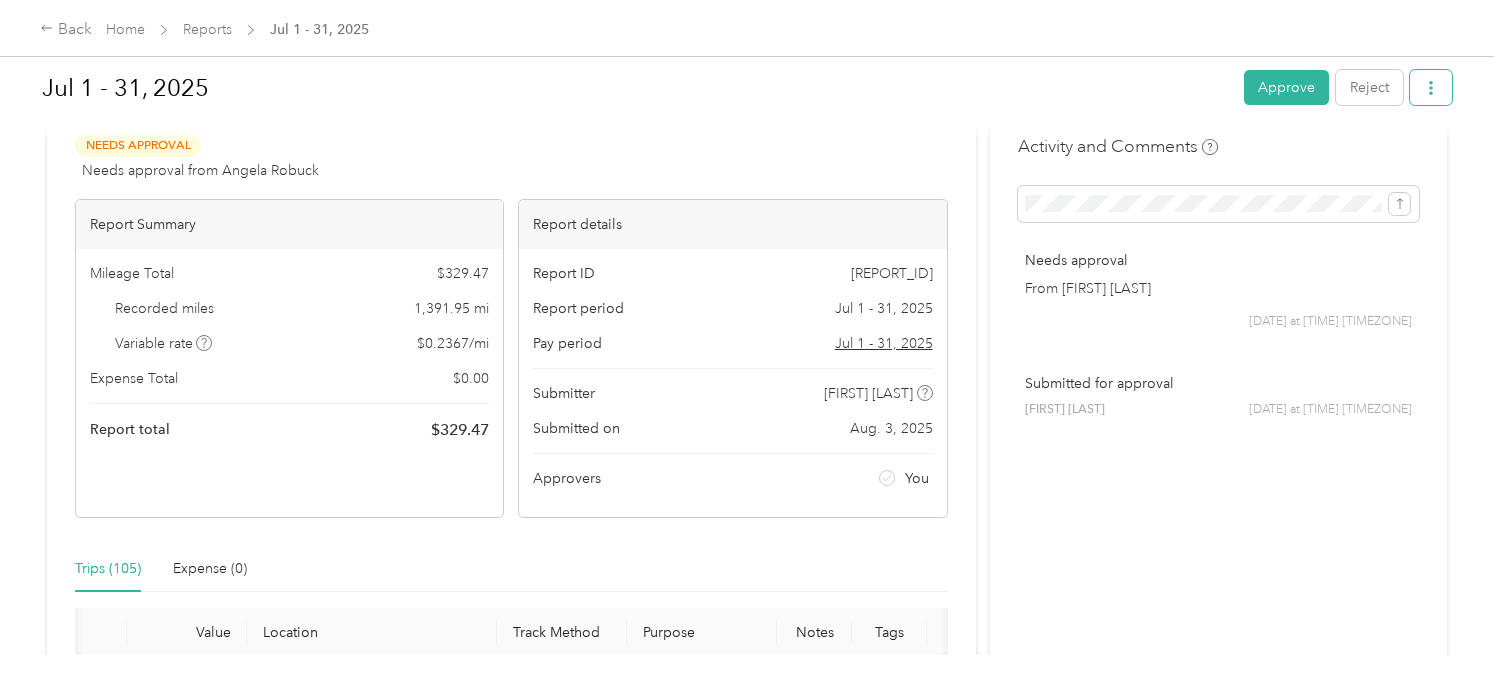 click at bounding box center [1431, 87] 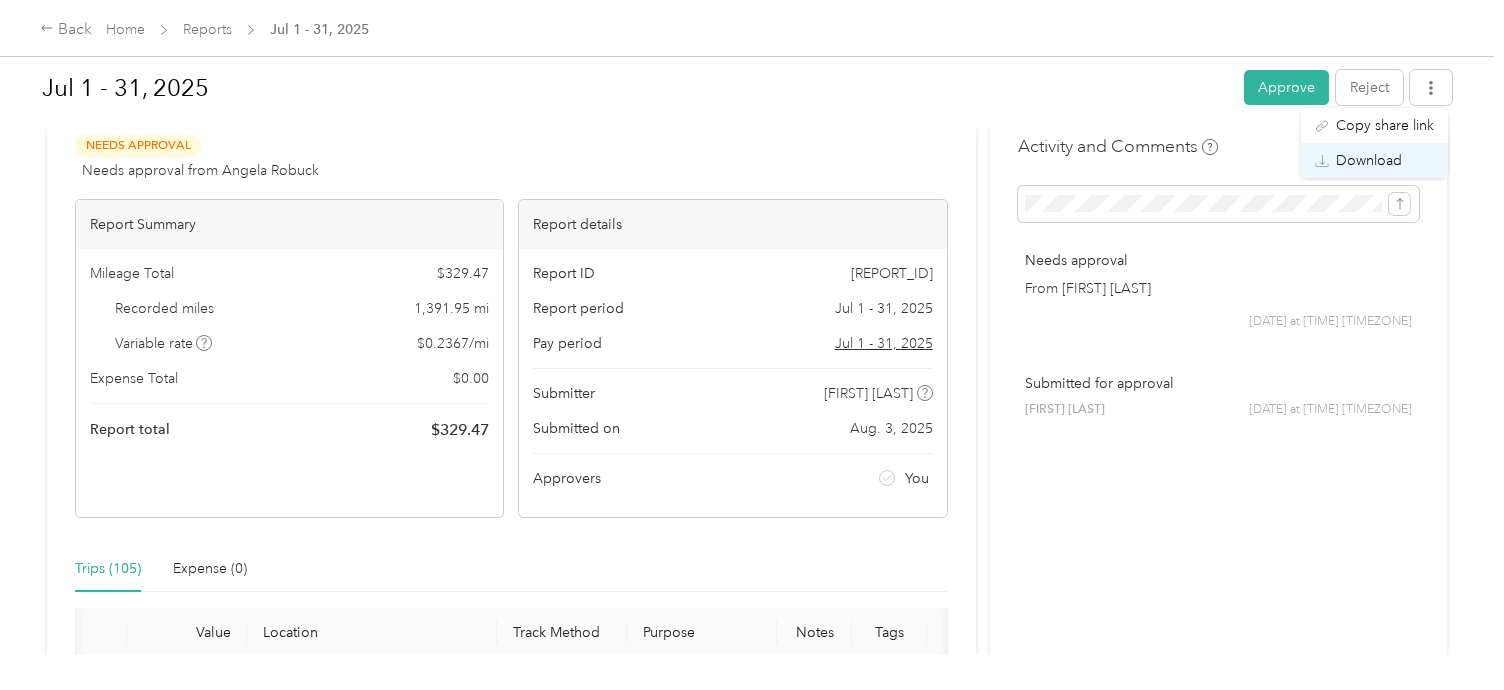 click on "Download" at bounding box center [1369, 160] 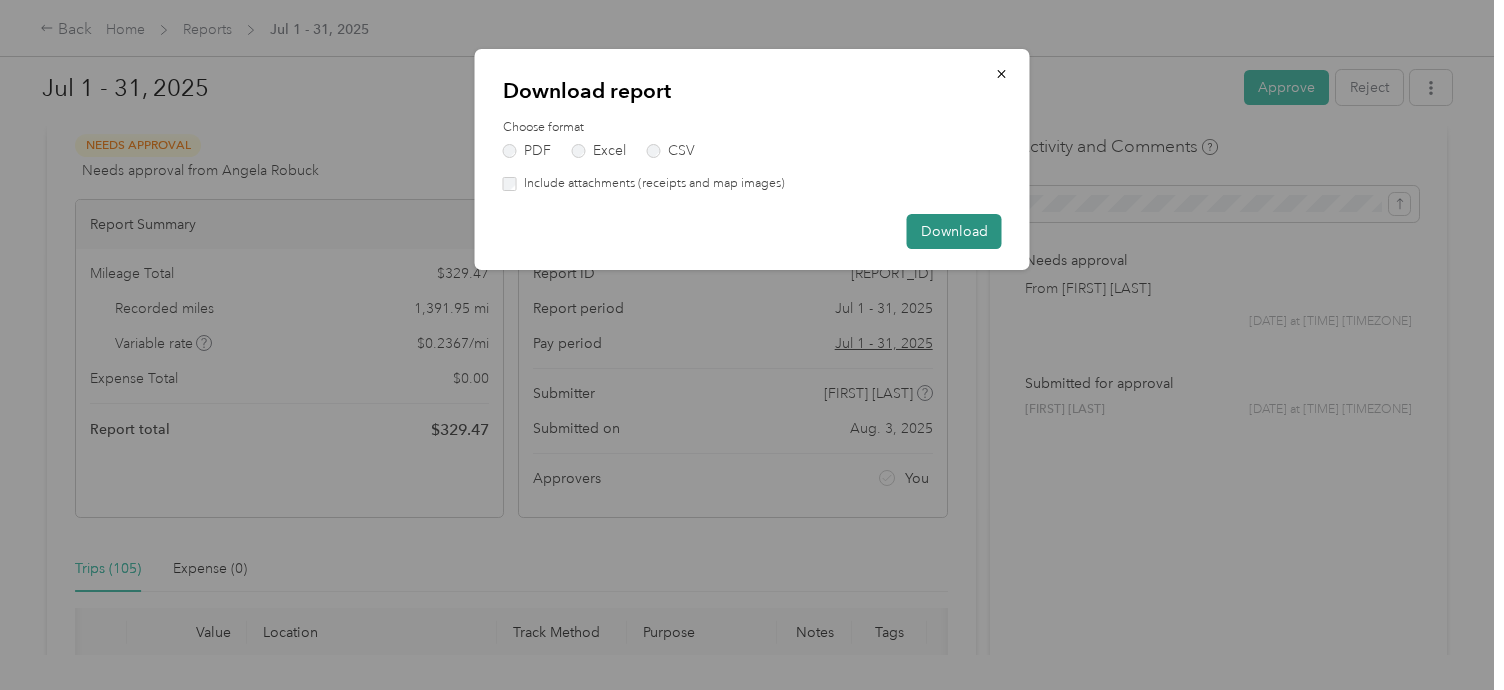 click on "Download" at bounding box center [954, 231] 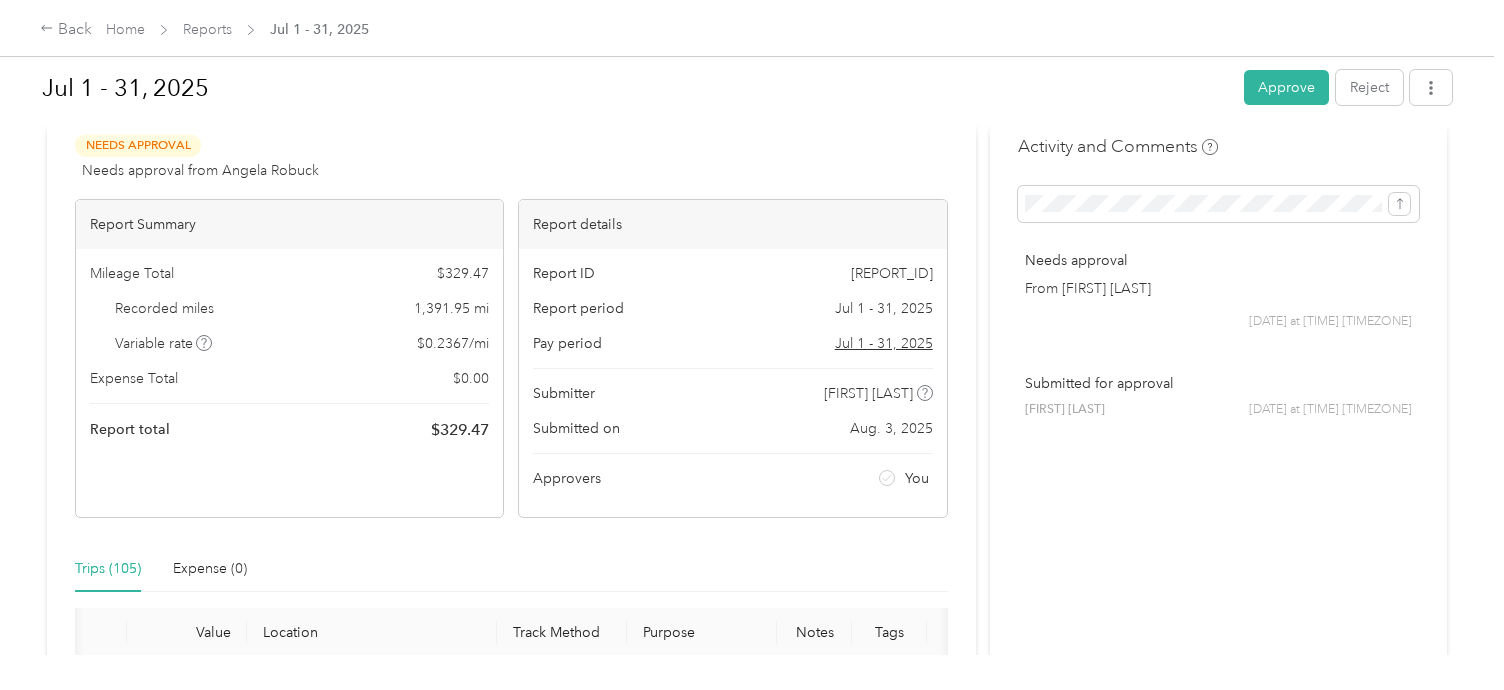 click on "Miles Trip Date Value Location Track Method Purpose Notes Tags                   [MILES] [DATE] $[AMOUNT] [TIME] [NUMBER] S Broadway Ave, South Area, Wichita, [STATE] [TIME] [NUMBER] E [NUMBER] St S, South Area, Wichita, [STATE] GPS Hall's Culligan Water - [MILES] [DATE] $[AMOUNT] [TIME] [NUMBER] N Webb Rd, Northeast, Wichita, [STATE] [TIME] [NUMBER] S Broadway Ave, South Area, Wichita, [STATE] GPS Hall's Culligan Water - [MILES] [DATE] $[AMOUNT] [TIME] [NUMBER] N Webb Rd, Northeast, Wichita, [STATE] [TIME] [NUMBER] N Webb Rd, Northeast, Wichita, [STATE] GPS Hall's Culligan Water - [MILES] [DATE] $[AMOUNT] [TIME] [NUMBER] N Webb Rd, Northeast, Wichita, [STATE] [TIME] GPS - [MILES] [DATE] $[AMOUNT] [TIME] [NUMBER]–[NUMBER] E Harry St, Park Place, Wichita, [STATE] [TIME] [NUMBER] E Harry St, Southeast, Wichita, [STATE] GPS Hall's Culligan Water - [MILES] [DATE] $[AMOUNT] [TIME] [NUMBER] Culligan of Wichita [TIME] [NUMBER] S Georgetown St, Grandview Heights, Wichita, [STATE] GPS Hall's Culligan Water - [MILES] [DATE] $[AMOUNT] [TIME] [TIME] GPS -" at bounding box center (747, 327) 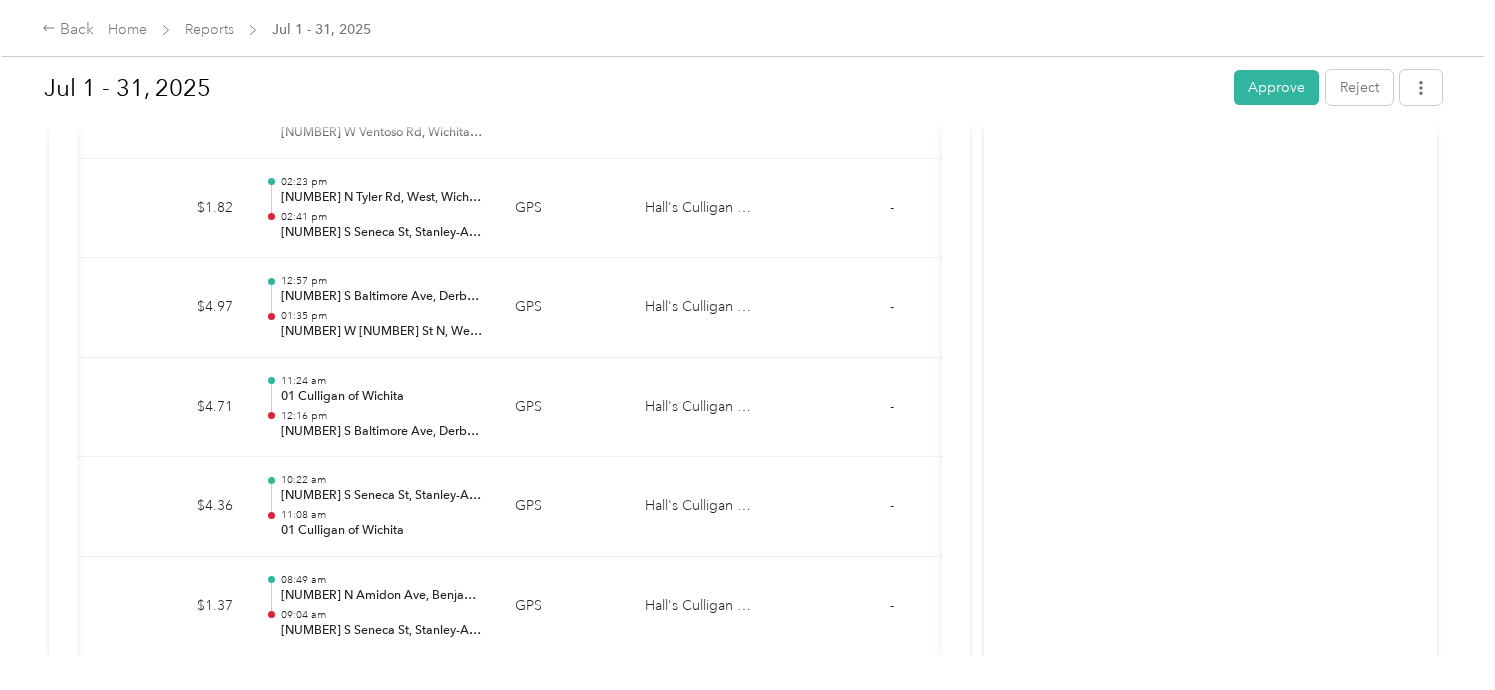 scroll, scrollTop: 7884, scrollLeft: 0, axis: vertical 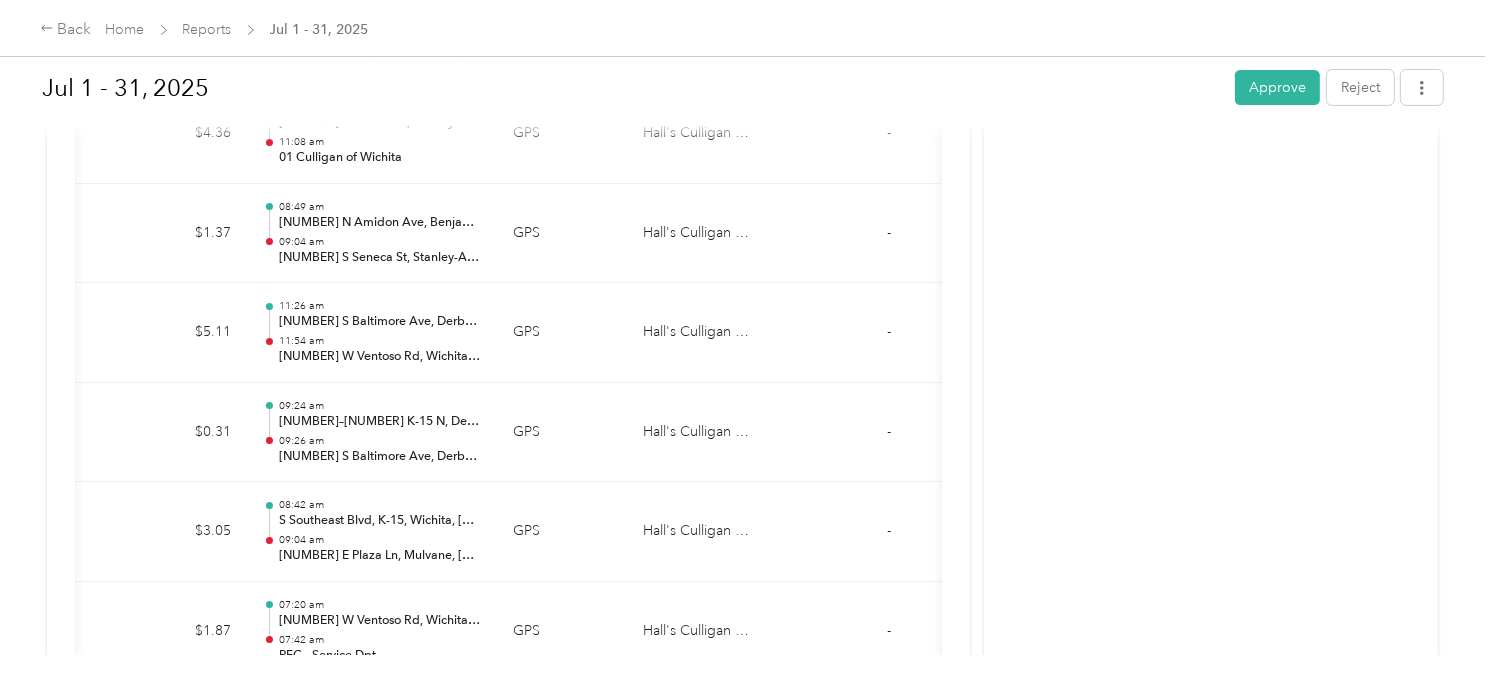 click on "Activity and Comments   Needs approval From [FIRST] [LAST] [DATE] at [TIME] [TIMEZONE] Submitted for approval [FIRST] [LAST] [DATE] at [TIME] [TIMEZONE]" at bounding box center (1211, -2199) 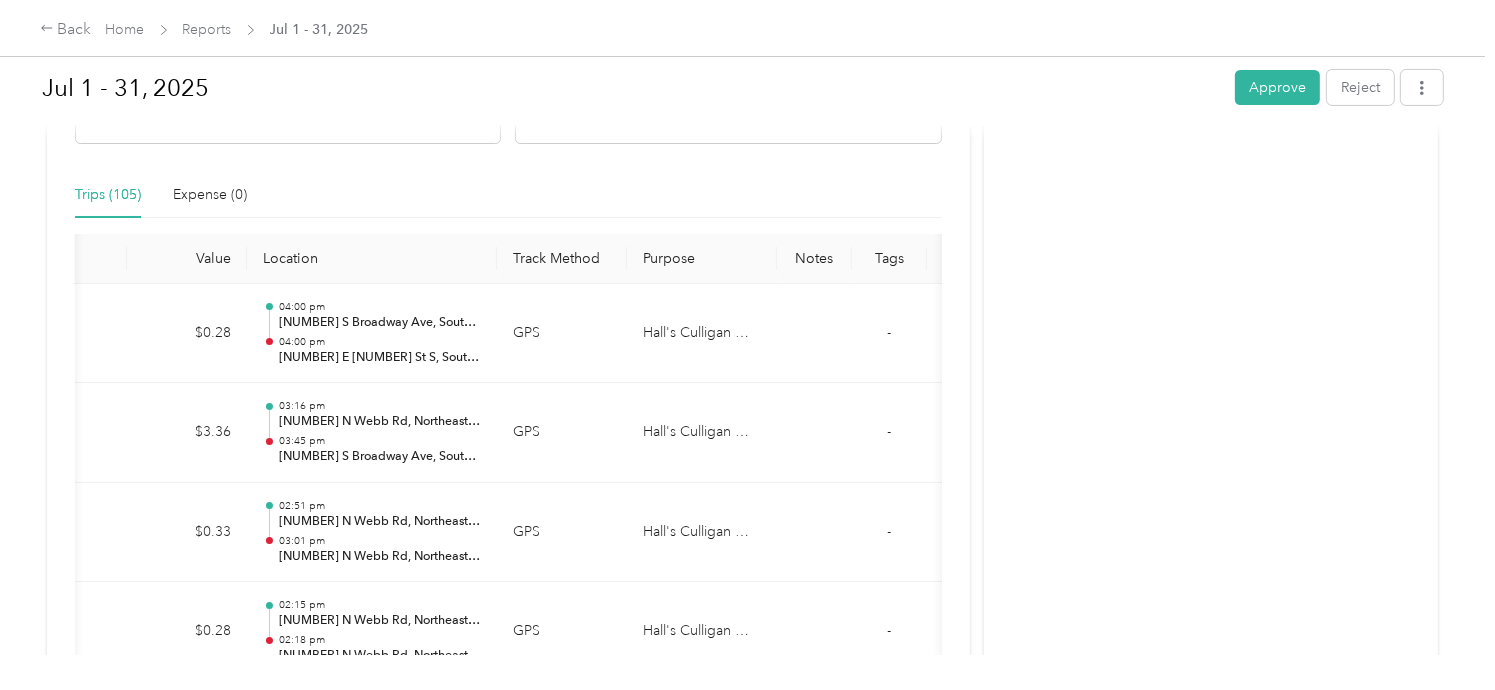 scroll, scrollTop: 361, scrollLeft: 0, axis: vertical 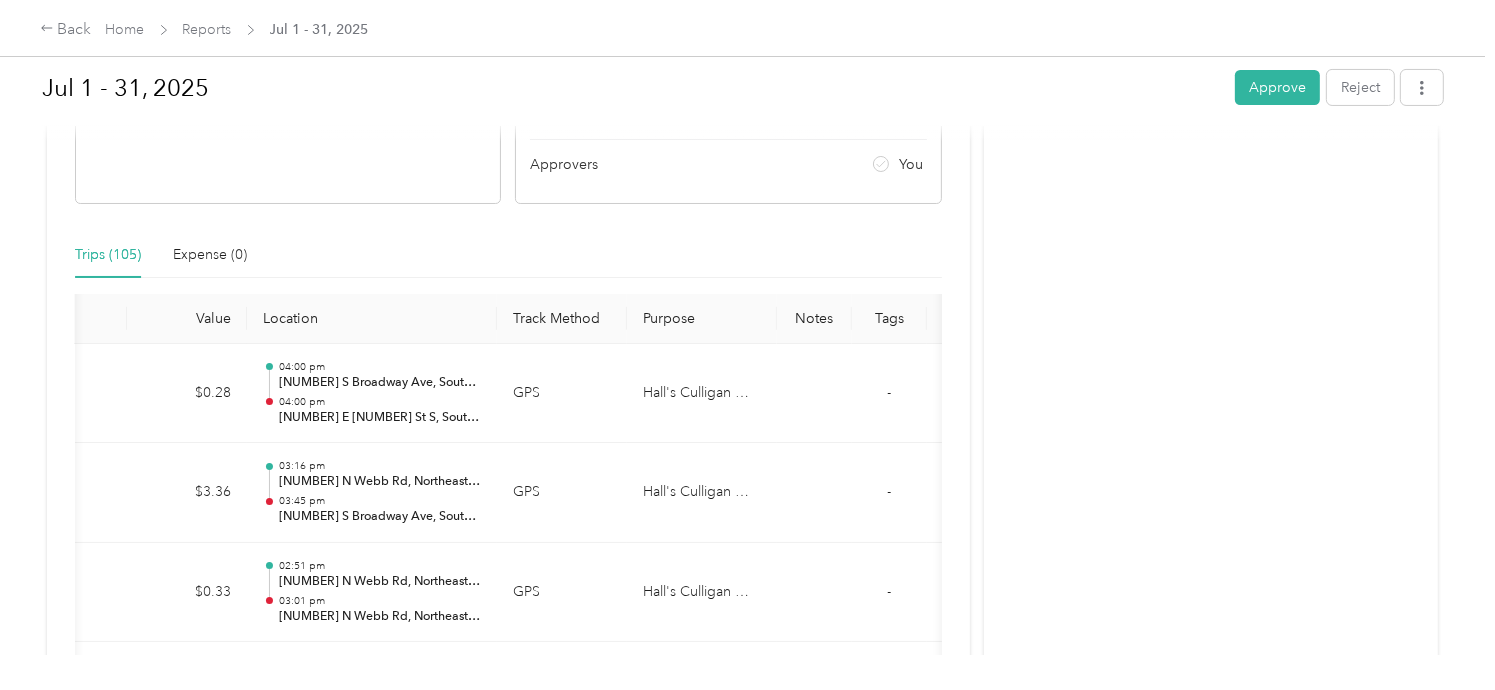 click on "Activity and Comments   Needs approval From [FIRST] [LAST] [DATE] at [TIME] [TIMEZONE] Submitted for approval [FIRST] [LAST] [DATE] at [TIME] [TIMEZONE]" at bounding box center (1211, 5324) 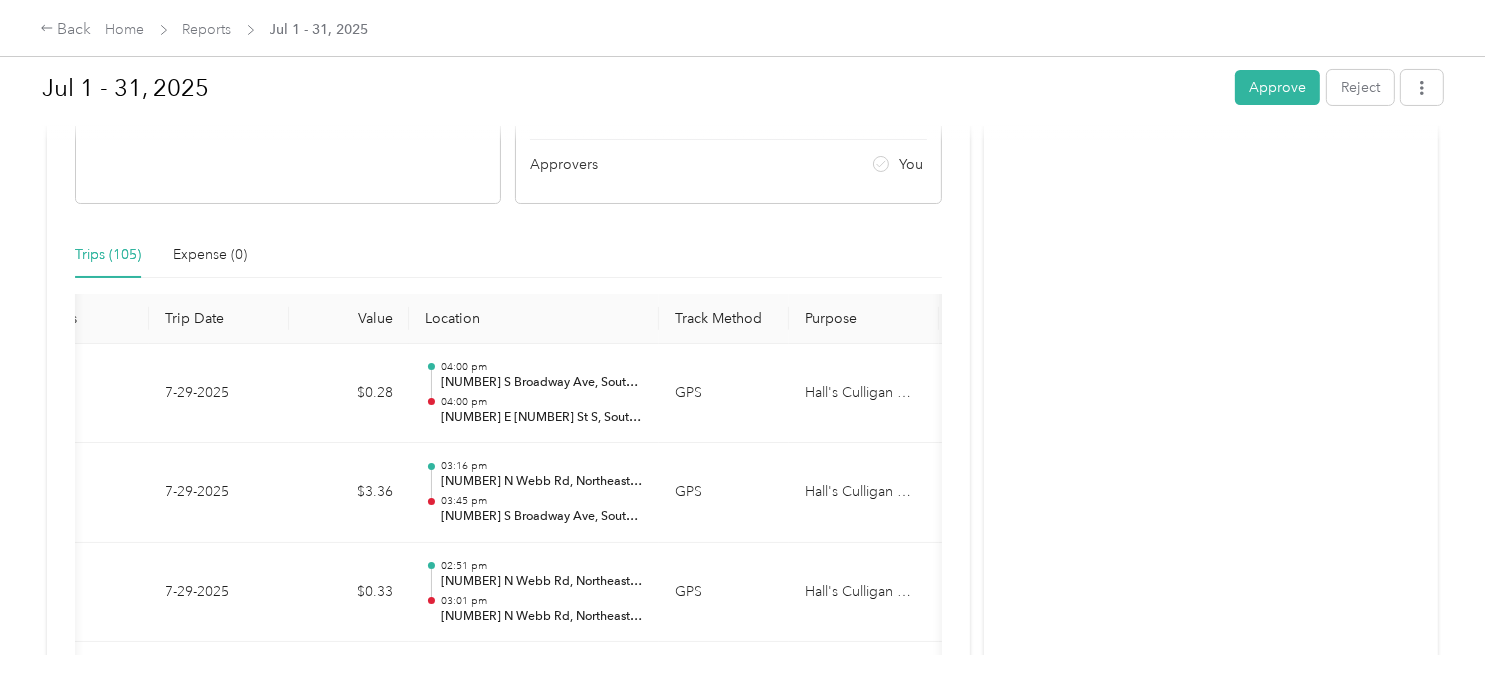 scroll, scrollTop: 0, scrollLeft: 216, axis: horizontal 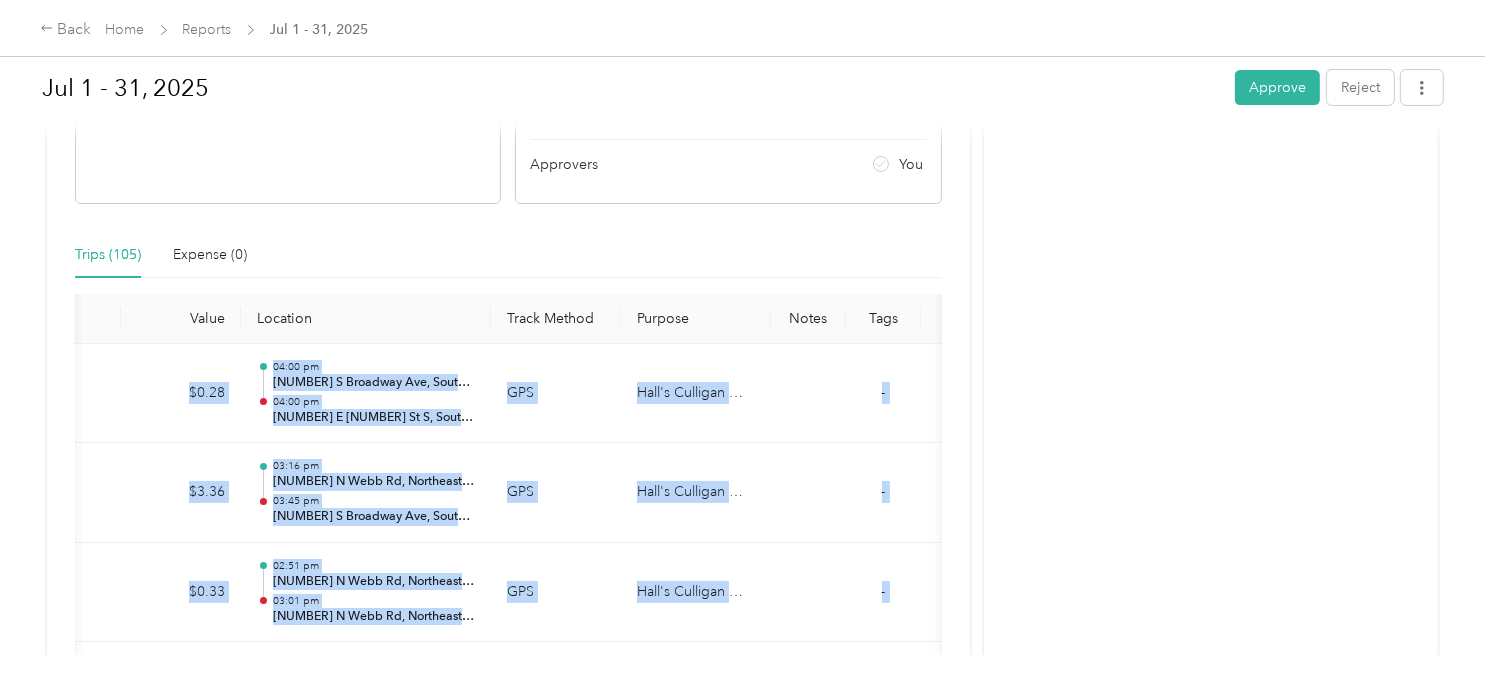 drag, startPoint x: 970, startPoint y: 333, endPoint x: 1014, endPoint y: 185, distance: 154.40207 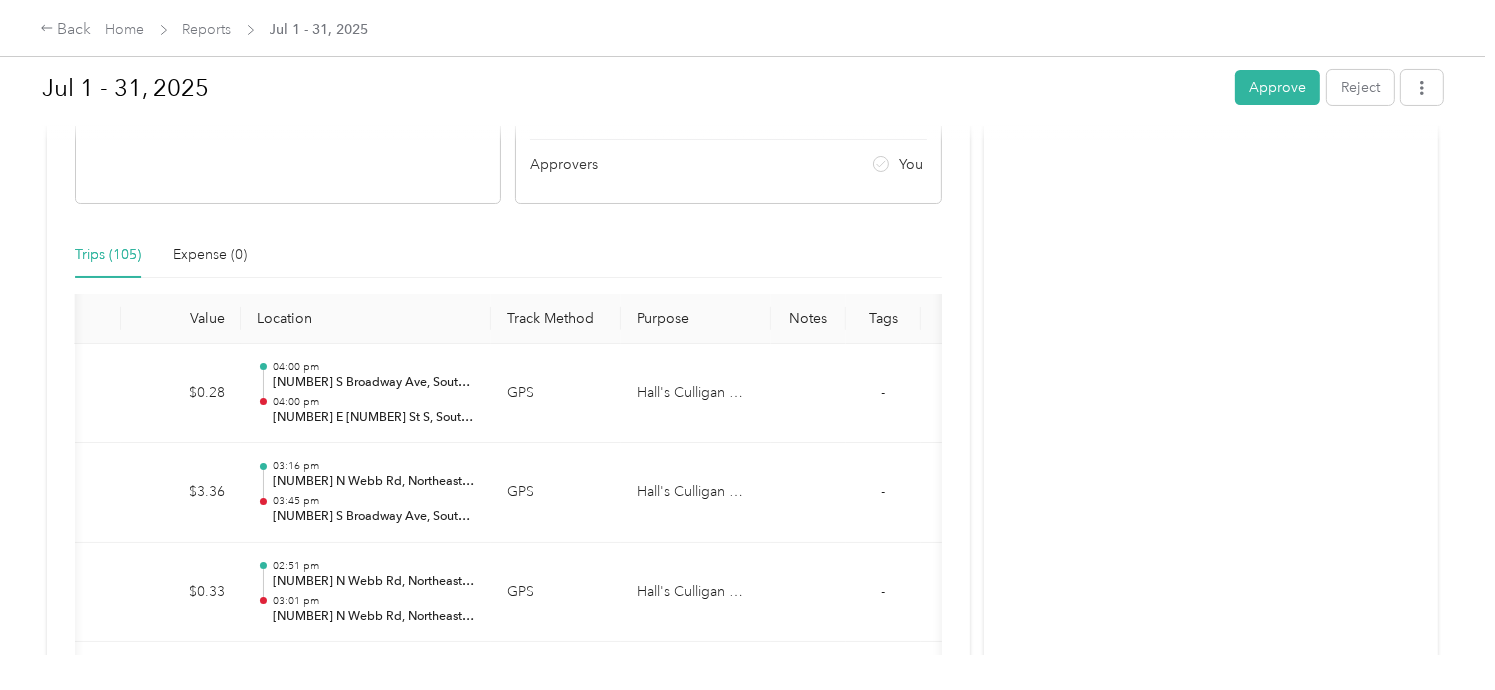 click on "Activity and Comments   Needs approval From [FIRST] [LAST] [DATE] at [TIME] [TIMEZONE] Submitted for approval [FIRST] [LAST] [DATE] at [TIME] [TIMEZONE]" at bounding box center [1211, 5324] 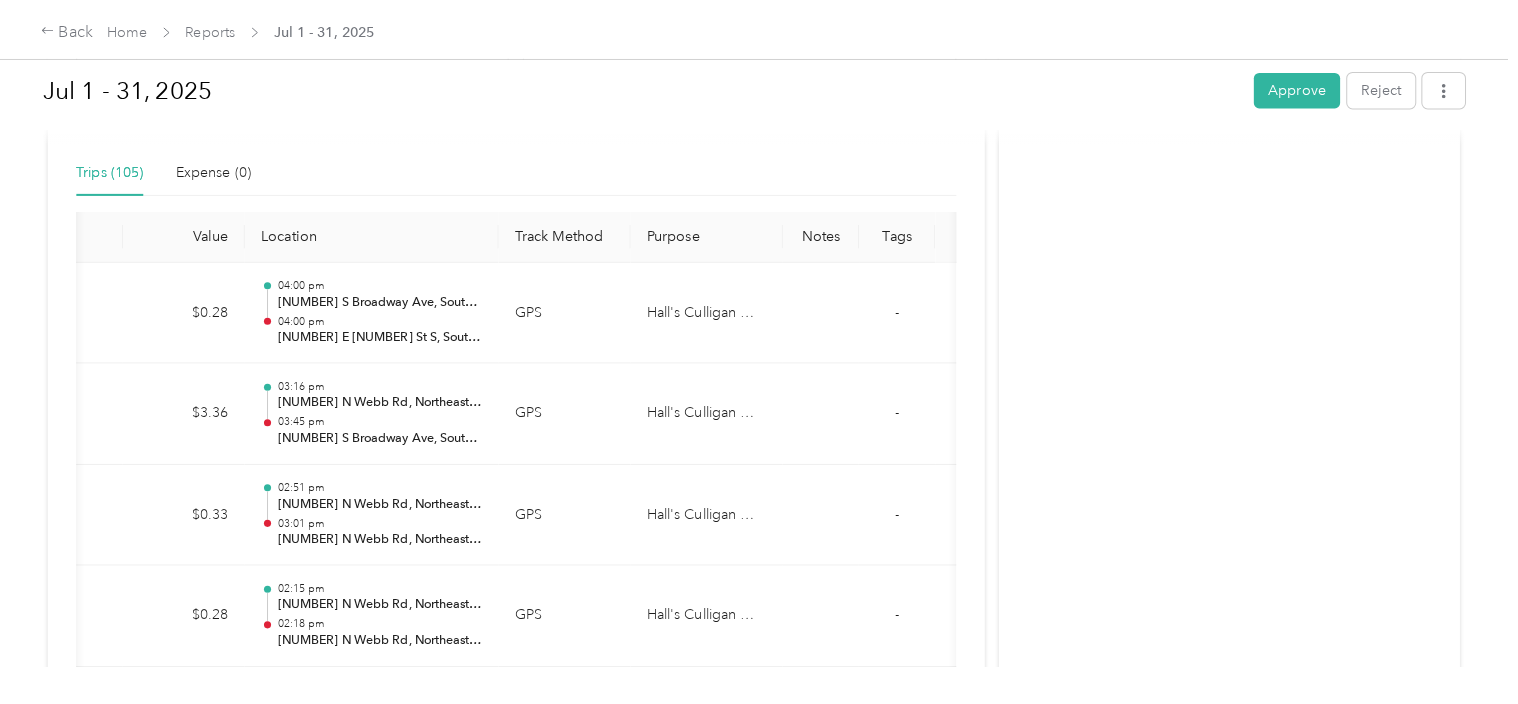 scroll, scrollTop: 464, scrollLeft: 0, axis: vertical 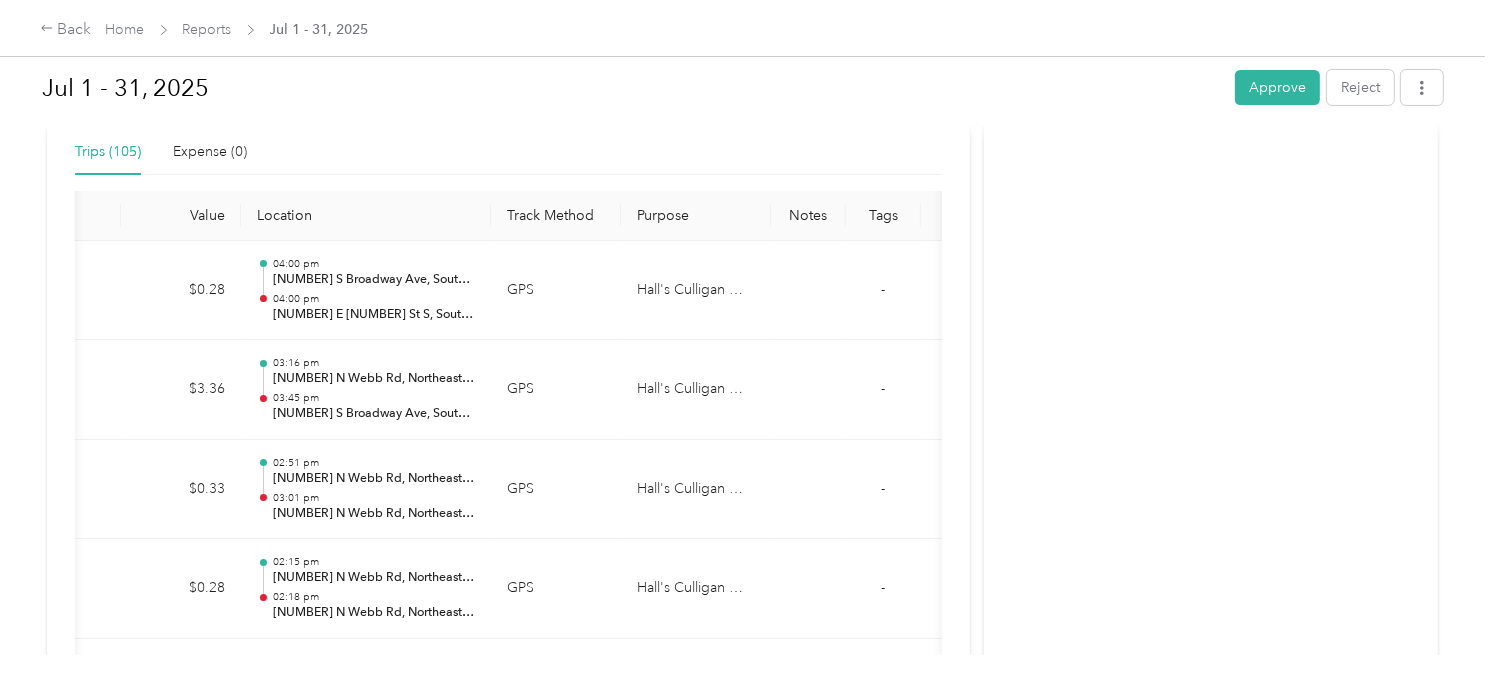 drag, startPoint x: 553, startPoint y: 682, endPoint x: 728, endPoint y: 683, distance: 175.00285 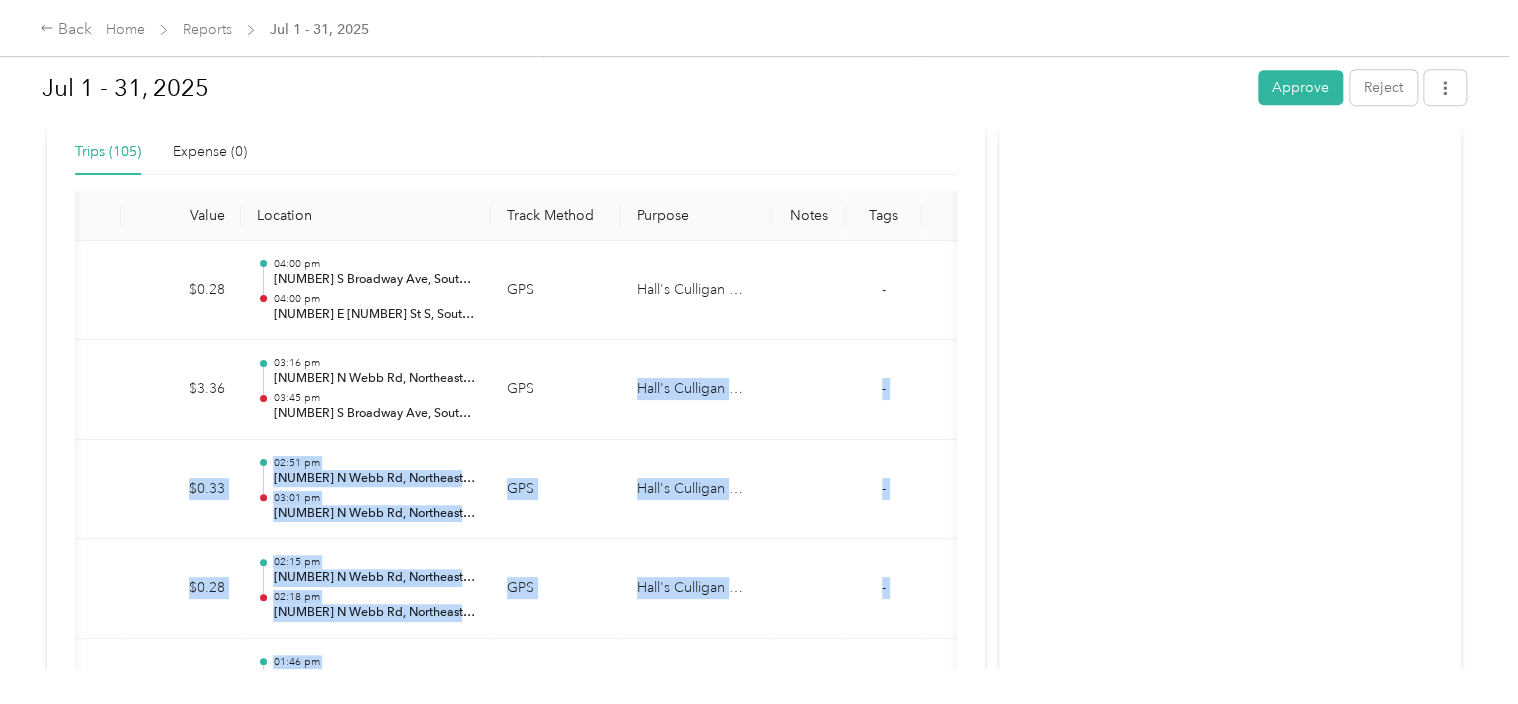 drag, startPoint x: 612, startPoint y: 432, endPoint x: 552, endPoint y: 431, distance: 60.00833 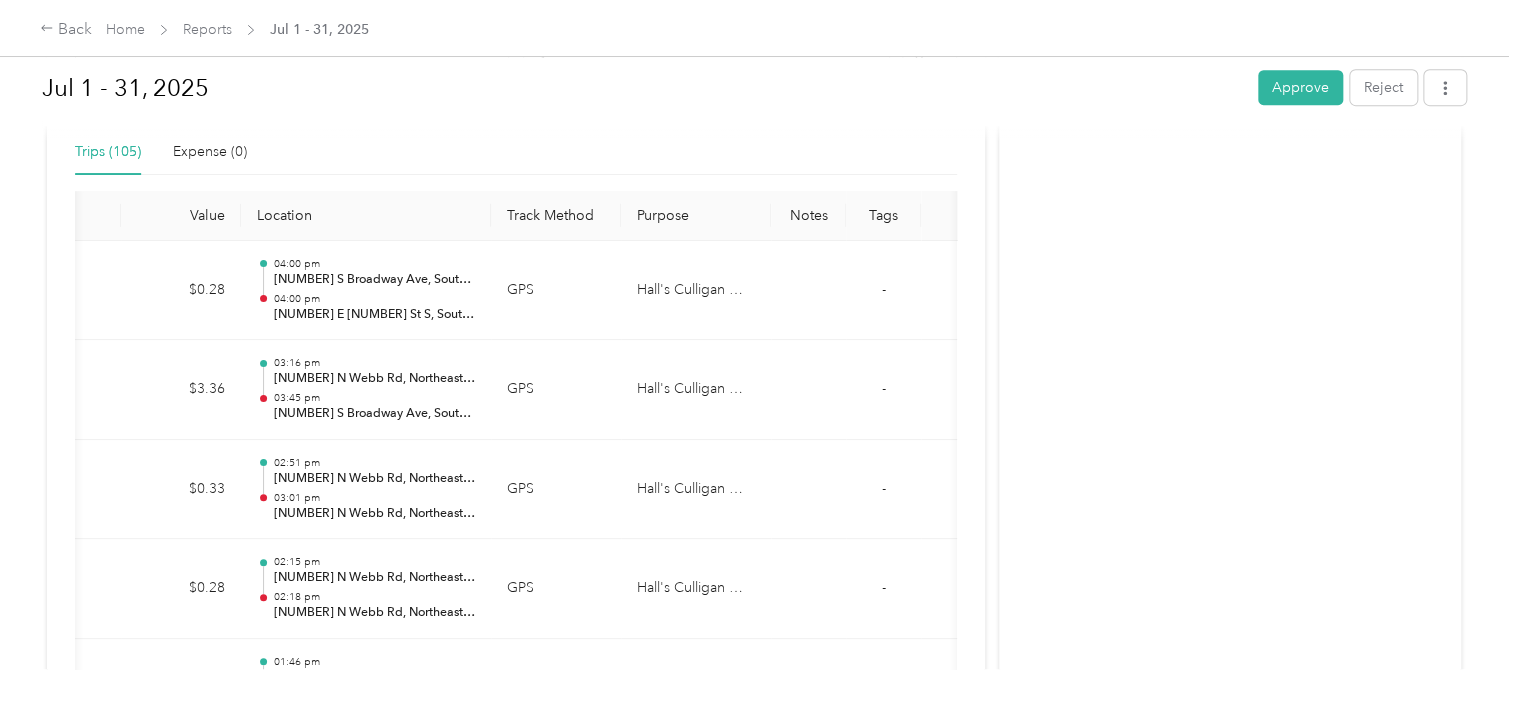 click on "Back Home Reports [DATE] - [DATE] [DATE] - [DATE] Approve Reject Needs Approval Needs approval from [FIRST] [LAST] View  activity & comments Report Summary Mileage Total $ [AMOUNT] Recorded miles [MILES]   mi Variable rate   $ [RATE] / mi Expense Total $ [AMOUNT] Report total $ [AMOUNT] Report details Report ID [REPORT_ID] Report period [DATE] - [DATE] Pay period [DATE] - [DATE] Submitter [FIRST] [LAST] Submitted on [DATE] Approvers You Trips ([NUMBER]) Expense ([NUMBER]) Miles Trip Date Value Location Track Method Purpose Notes Tags                   [MILES] [DATE] $[AMOUNT] [TIME] [NUMBER] S Broadway Ave, South Area, Wichita, [STATE] [TIME] [NUMBER] E [NUMBER] St S, South Area, Wichita, [STATE] GPS Hall's Culligan Water - [MILES] [DATE] $[AMOUNT] [TIME] [NUMBER] N Webb Rd, Northeast, Wichita, [STATE] [TIME] [NUMBER] S Broadway Ave, South Area, Wichita, [STATE] GPS Hall's Culligan Water - [MILES] [DATE] $[AMOUNT] [TIME] [NUMBER] N Webb Rd, Northeast, Wichita, [STATE] [TIME] [NUMBER] N Webb Rd, Northeast, Wichita, [STATE] GPS Hall's Culligan Water - [MILES] [DATE] $[AMOUNT] [TIME] [NUMBER] N Webb Rd, Northeast, Wichita, [STATE] [TIME] [NUMBER] N Webb Rd, Northeast, Wichita, [STATE] GPS Hall's Culligan Water - [MILES] [DATE] $[AMOUNT] [TIME] [NUMBER]–[NUMBER] E Harry St, Park Place, Wichita, [STATE] [TIME] [NUMBER] E Harry St, Southeast, Wichita, [STATE] GPS Hall's Culligan Water - [MILES] [DATE] $[AMOUNT] [TIME] [NUMBER] Culligan of Wichita [TIME] [NUMBER] S Georgetown St, Grandview Heights, Wichita, [STATE] GPS Hall's Culligan Water - [MILES] [DATE] $[AMOUNT] [TIME] [TIME] GPS -" at bounding box center [754, 352] 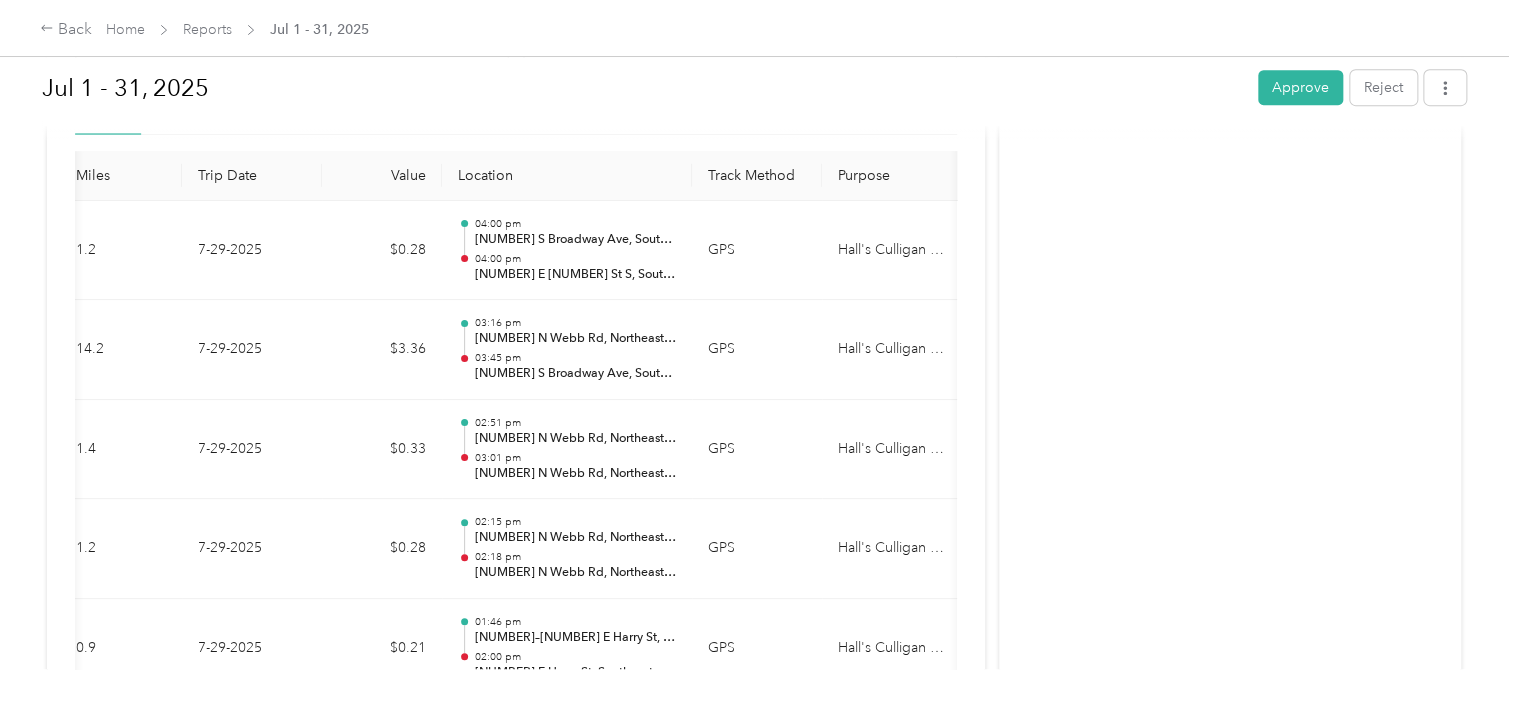 scroll, scrollTop: 0, scrollLeft: 200, axis: horizontal 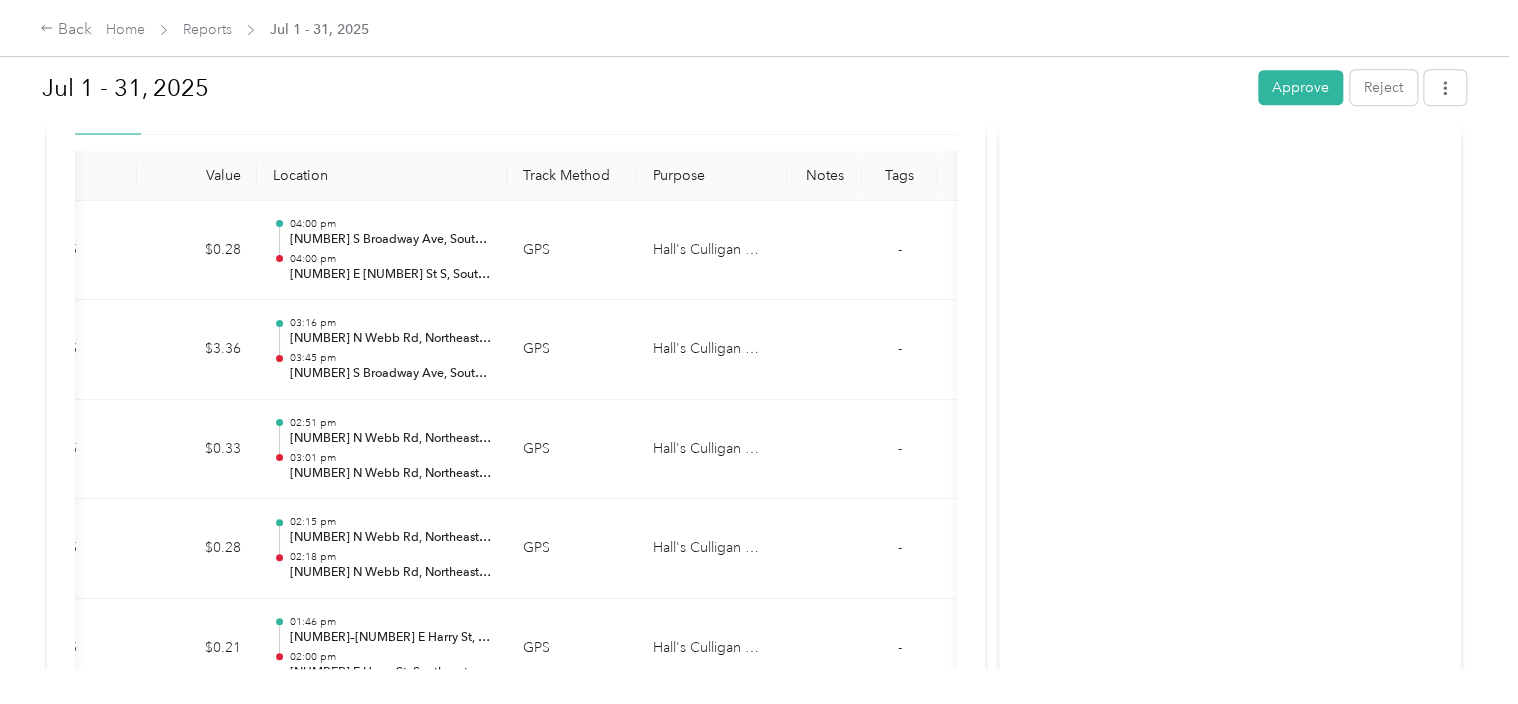 drag, startPoint x: 184, startPoint y: 678, endPoint x: 88, endPoint y: 741, distance: 114.82596 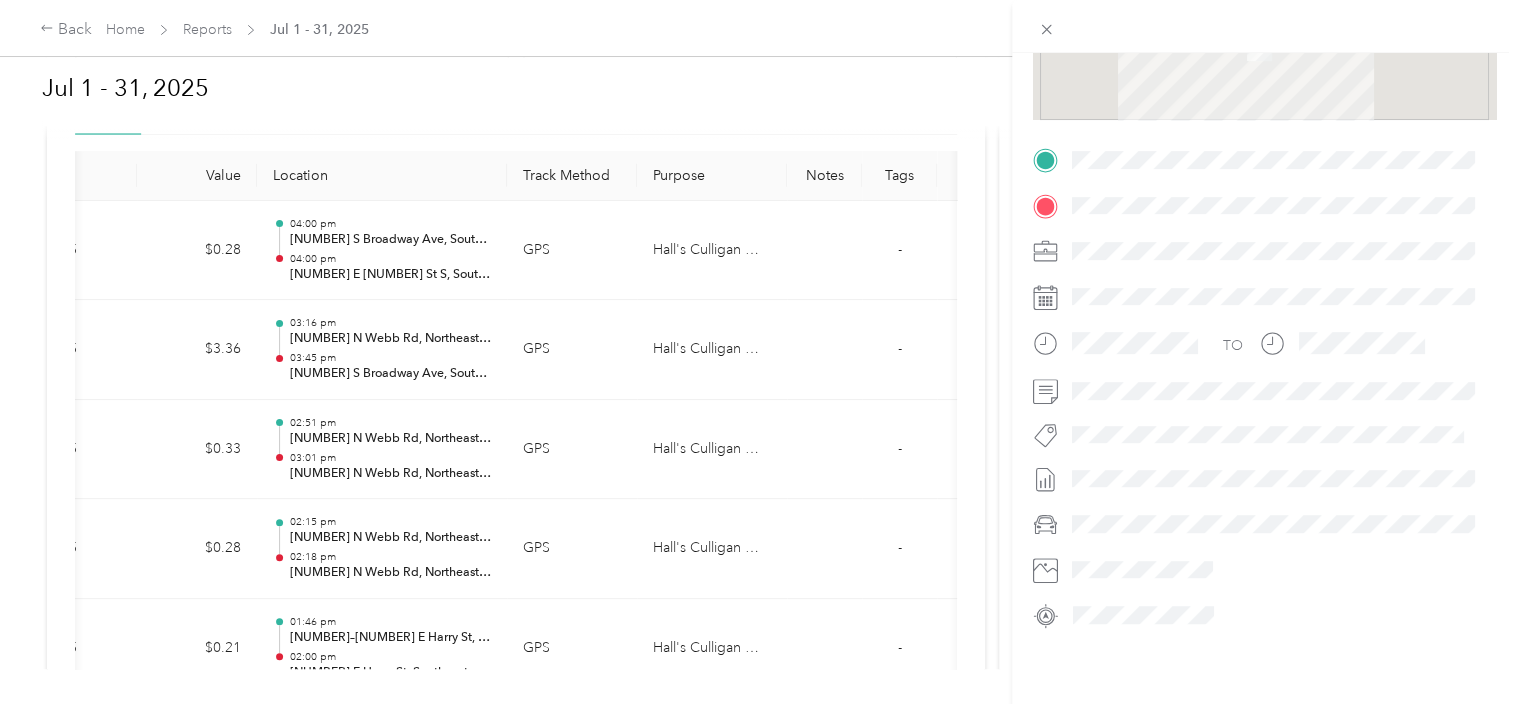 scroll, scrollTop: 256, scrollLeft: 0, axis: vertical 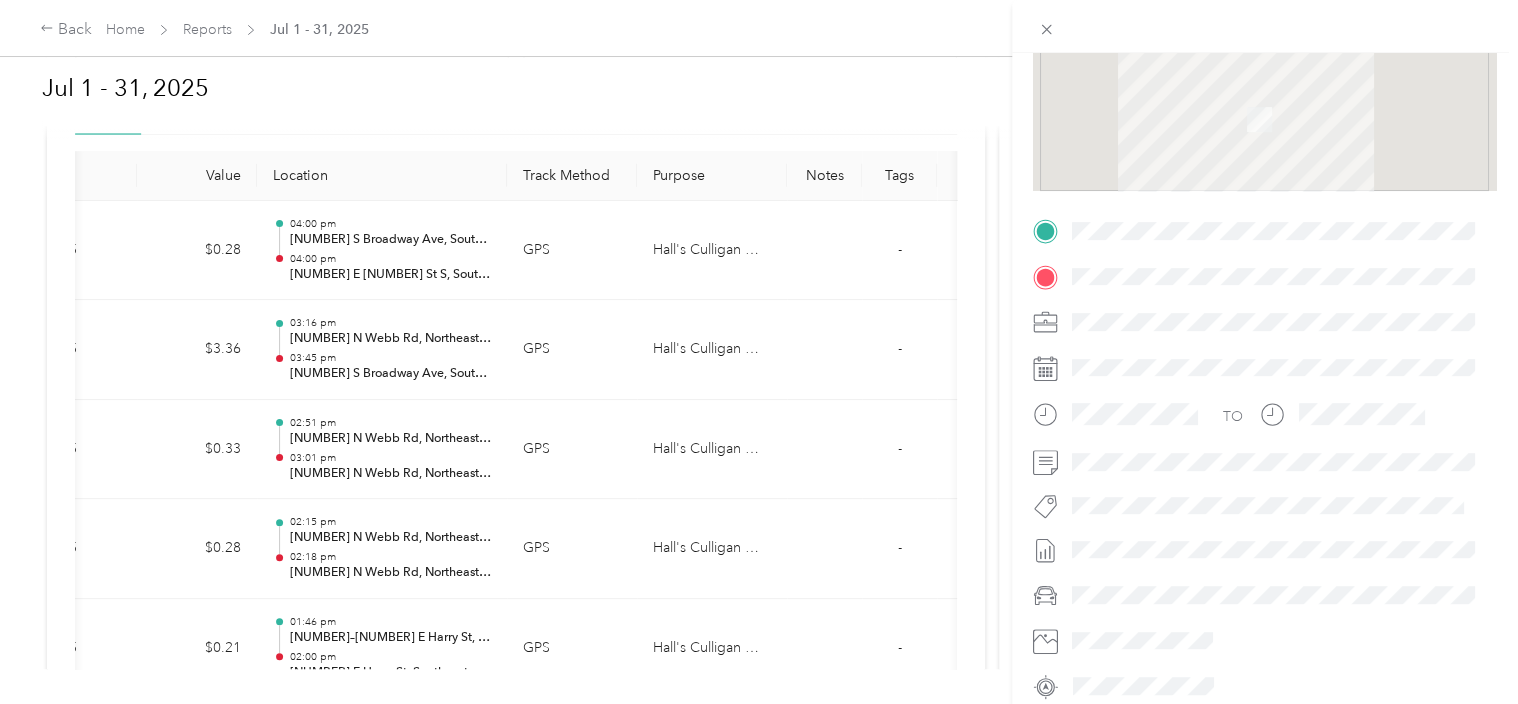 drag, startPoint x: 986, startPoint y: 247, endPoint x: 961, endPoint y: 576, distance: 329.9485 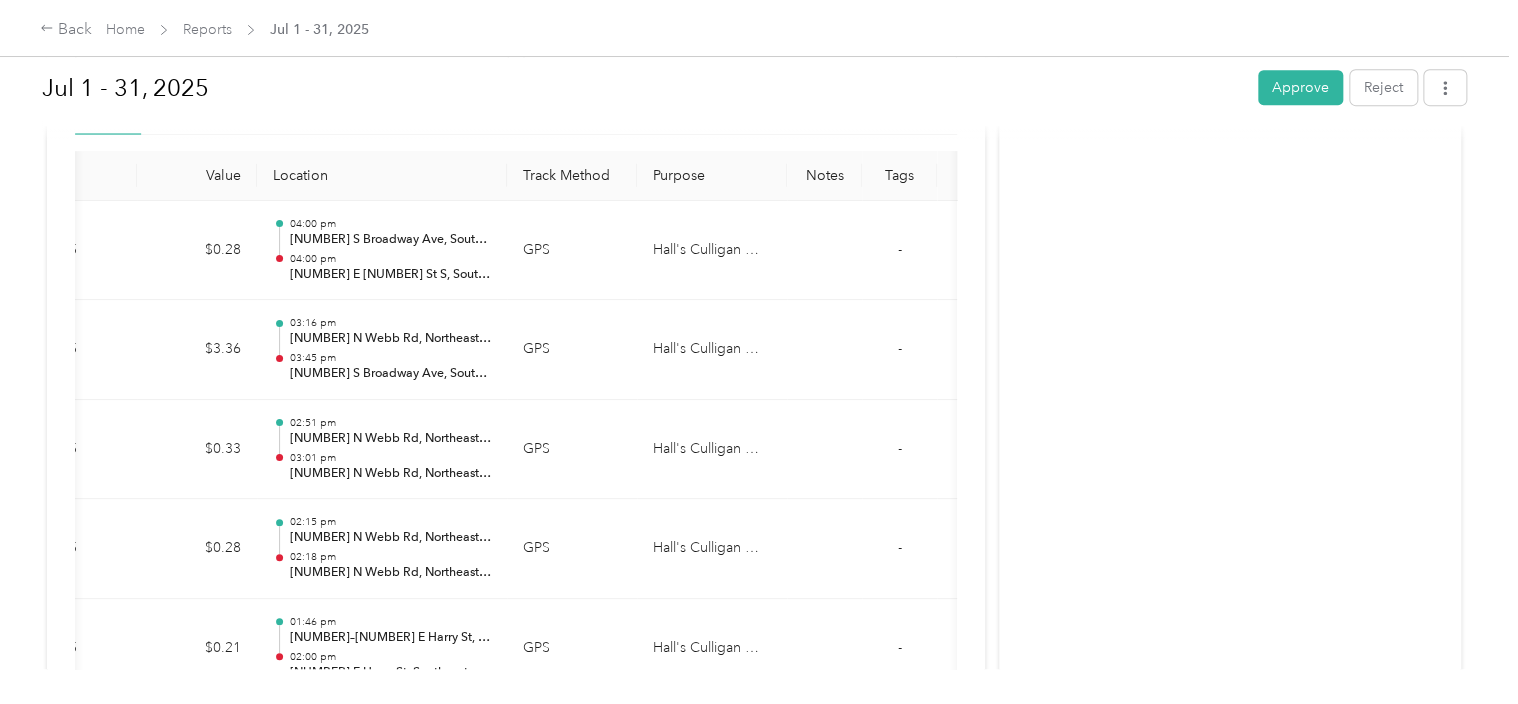 click on "Needs Approval Needs approval from [FIRST] [LAST] View  activity & comments Report Summary Mileage Total $ [AMOUNT] Recorded miles [MILES]   mi Variable rate   $ [RATE] / mi Expense Total $ [AMOUNT] Report total $ [AMOUNT] Report details Report ID [REPORT_ID] Report period [DATE] - [DATE] Pay period [DATE] - [DATE] Submitter [FIRST] [LAST] Submitted on [DATE] Approvers You Trips ([NUMBER]) Expense ([NUMBER]) Miles Trip Date Value Location Track Method Purpose Notes Tags                   [MILES] [DATE] $[AMOUNT] [TIME] [NUMBER] S Broadway Ave, South Area, Wichita, [STATE] [TIME] [NUMBER] E [NUMBER] St S, South Area, Wichita, [STATE] GPS Hall's Culligan Water - [MILES] [DATE] $[AMOUNT] [TIME] [NUMBER] N Webb Rd, Northeast, Wichita, [STATE] [TIME] [NUMBER] S Broadway Ave, South Area, Wichita, [STATE] GPS Hall's Culligan Water - [MILES] [DATE] $[AMOUNT] [TIME] [NUMBER] N Webb Rd, Northeast, Wichita, [STATE] [TIME] [NUMBER] N Webb Rd, Northeast, Wichita, [STATE] GPS Hall's Culligan Water - [MILES] [DATE] $[AMOUNT] [TIME] [NUMBER] N Webb Rd, Northeast, Wichita, [STATE] [TIME] GPS -" at bounding box center [754, 5181] 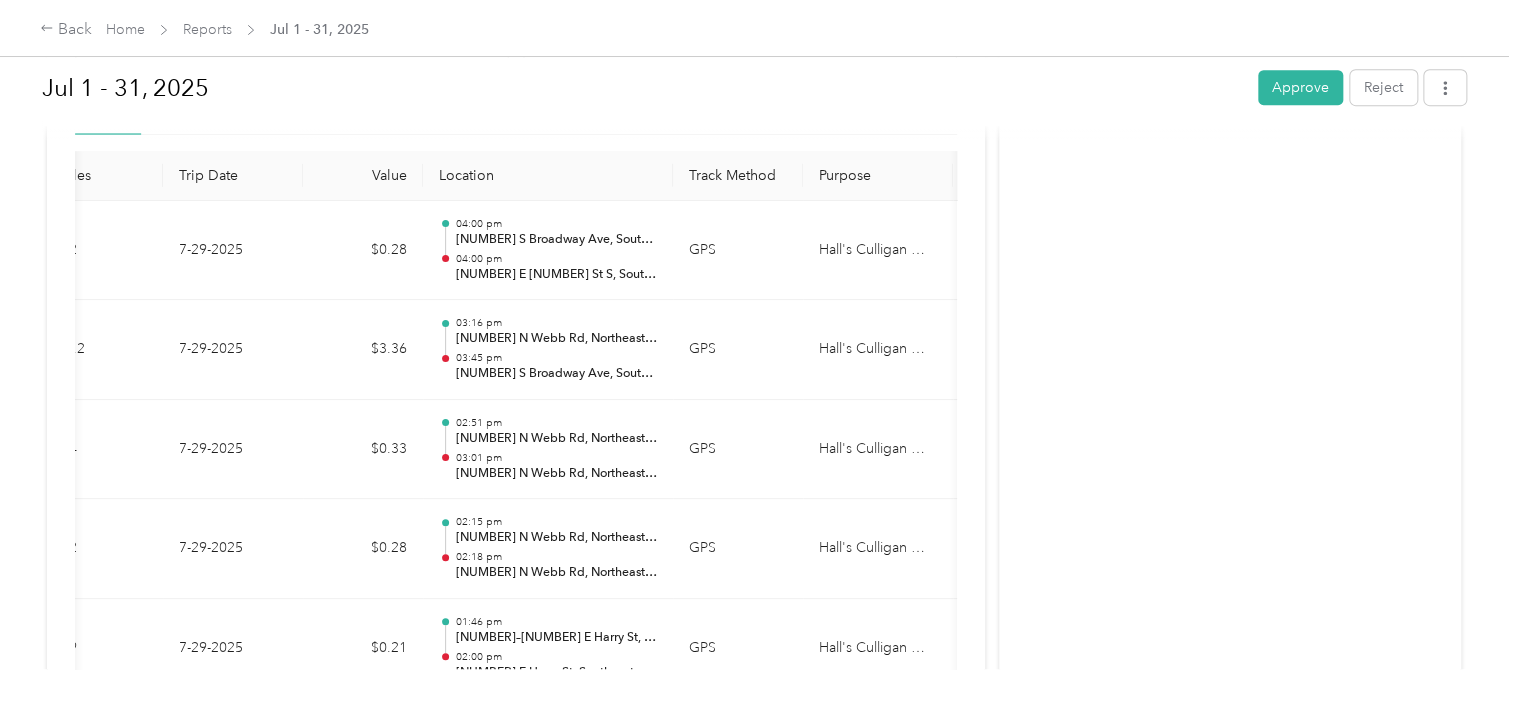 scroll, scrollTop: 0, scrollLeft: 34, axis: horizontal 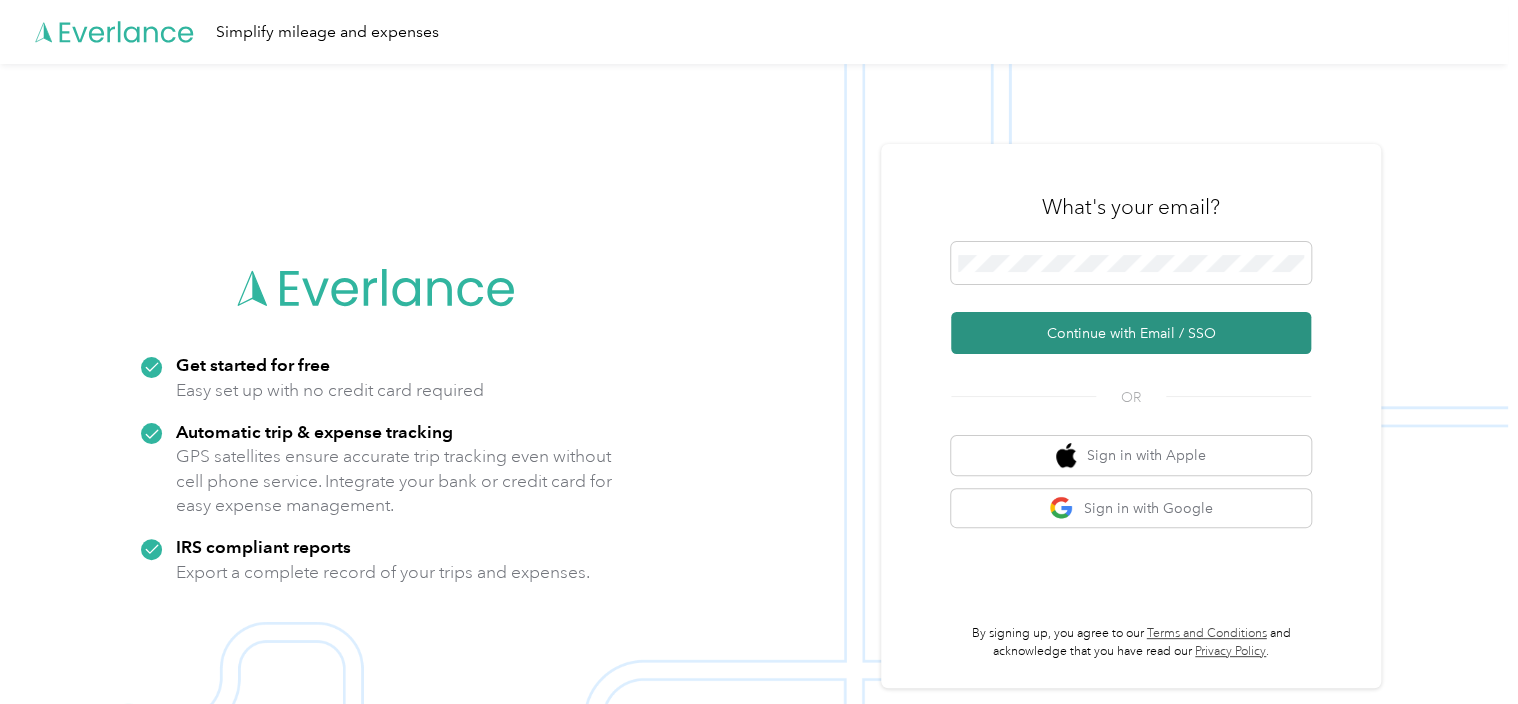 click on "Continue with Email / SSO" at bounding box center [1131, 333] 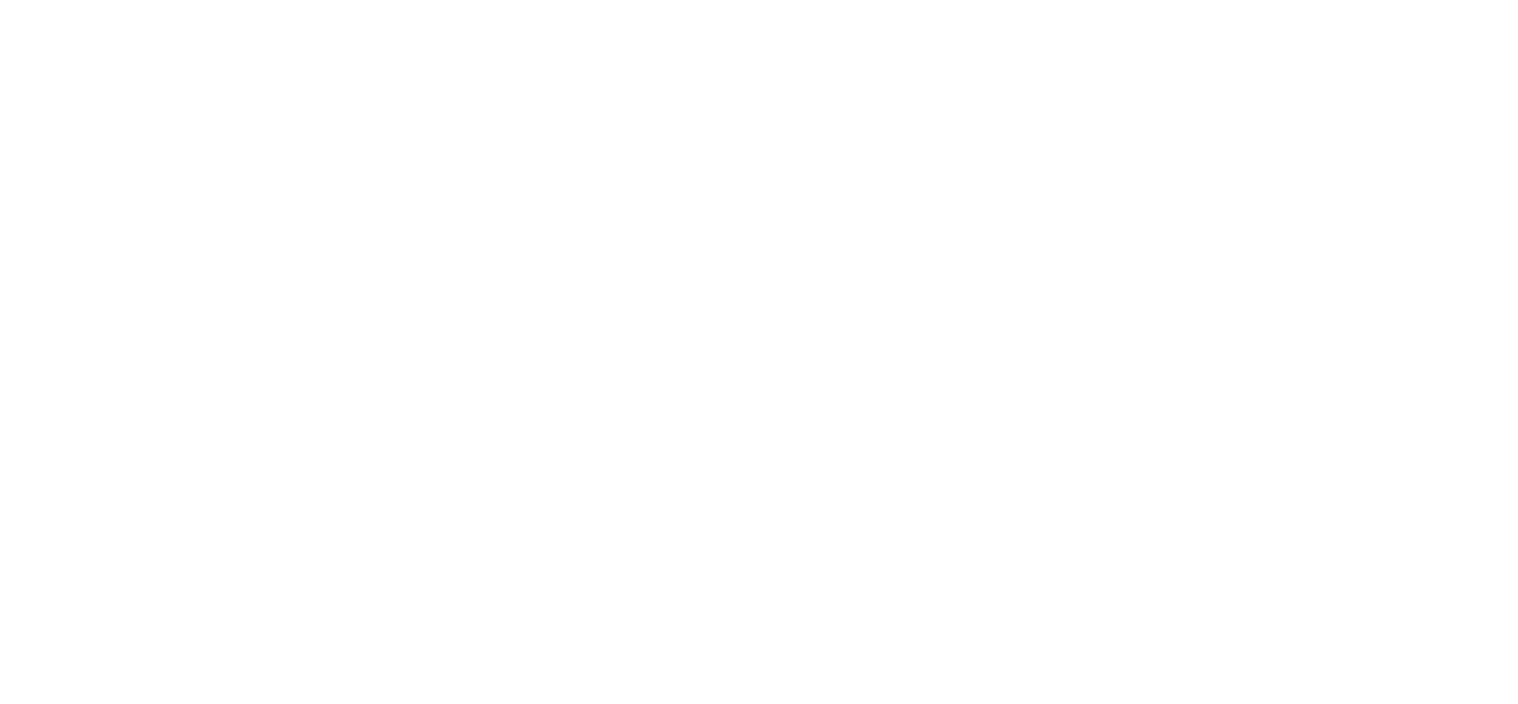 scroll, scrollTop: 0, scrollLeft: 0, axis: both 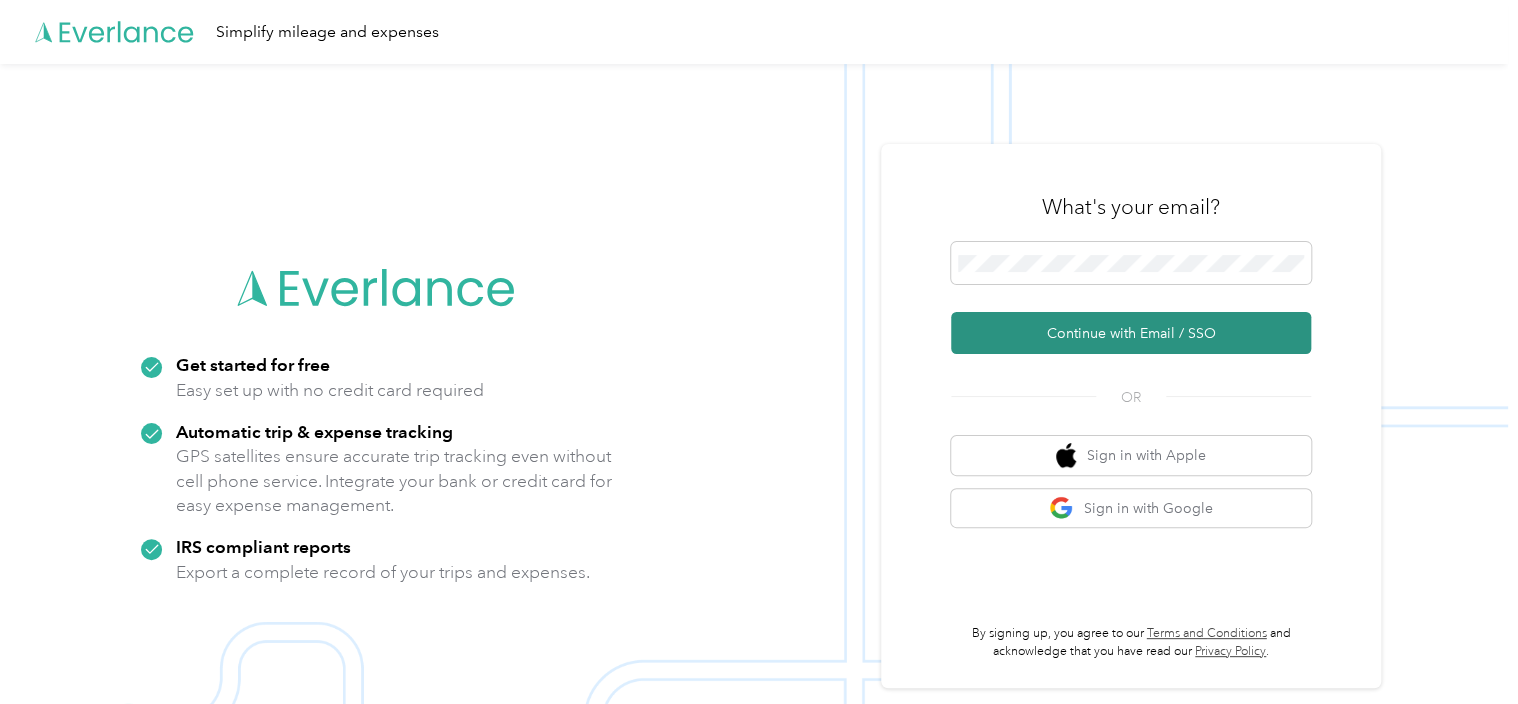 click on "Continue with Email / SSO" at bounding box center (1131, 333) 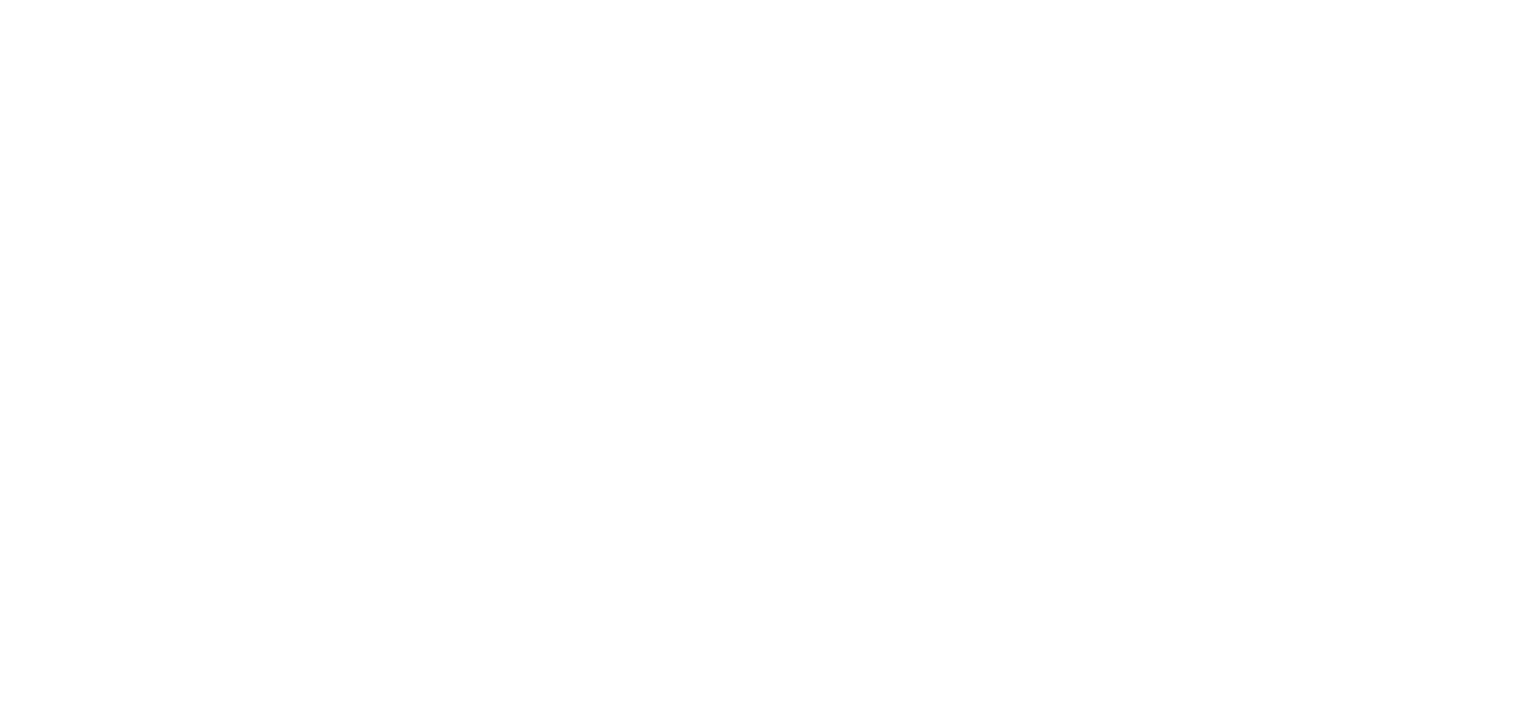 scroll, scrollTop: 0, scrollLeft: 0, axis: both 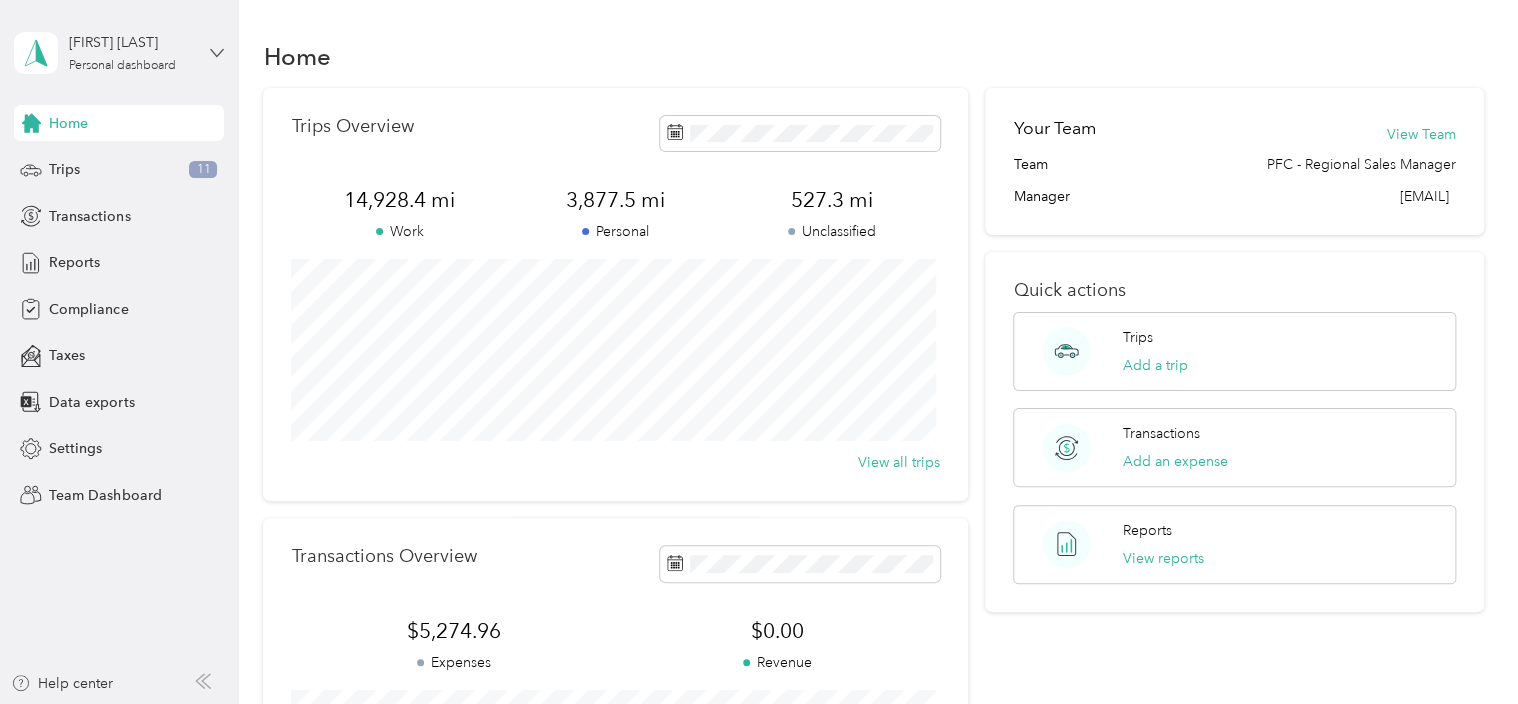 click 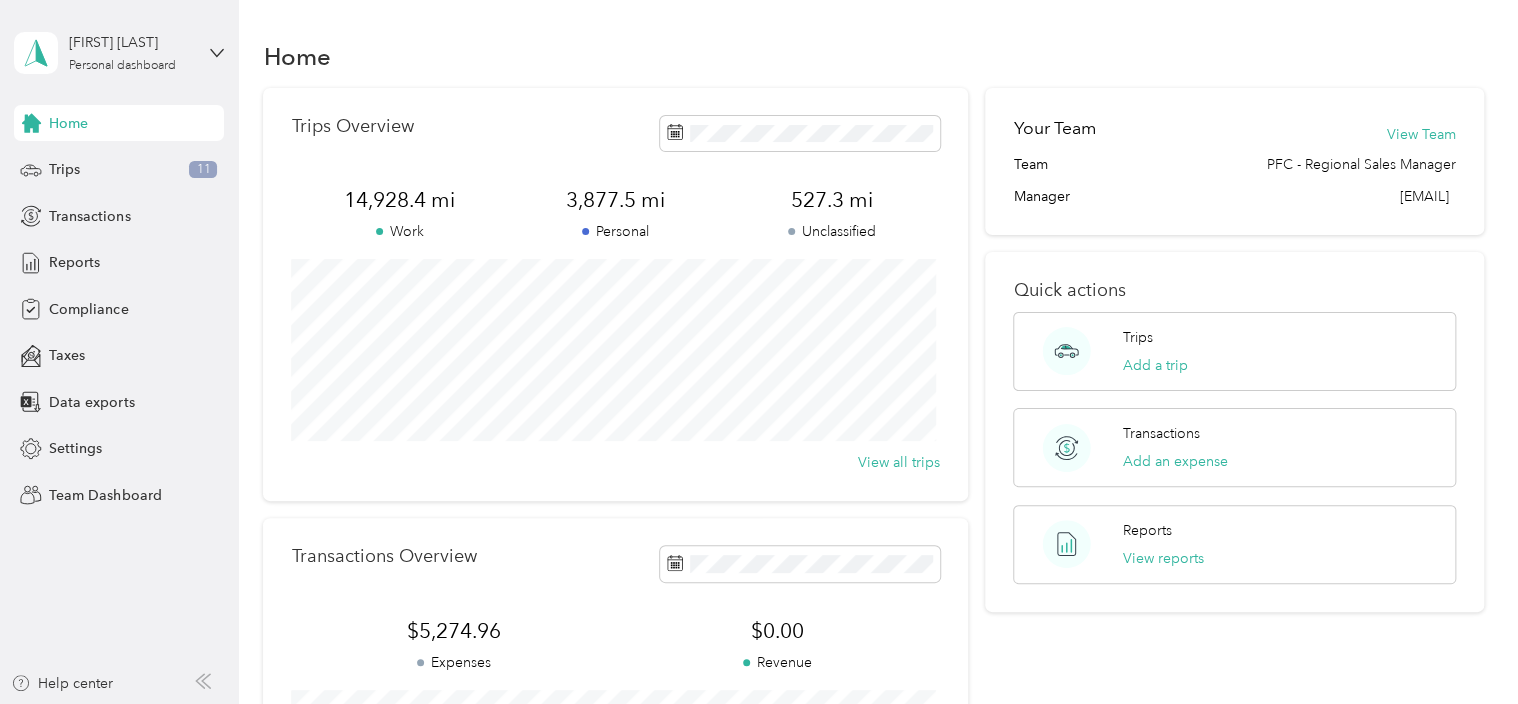 click on "Team dashboard" at bounding box center (85, 164) 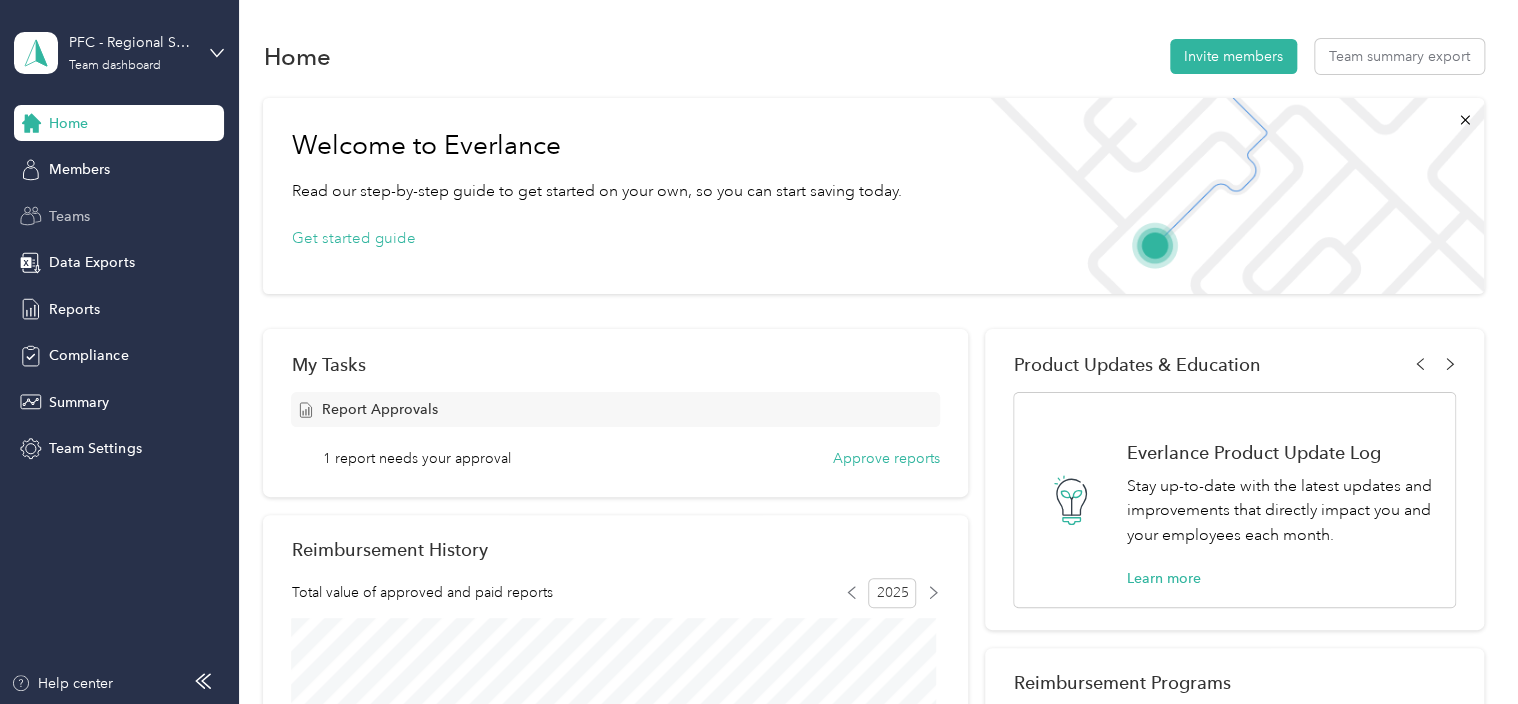 click on "Teams" at bounding box center [69, 216] 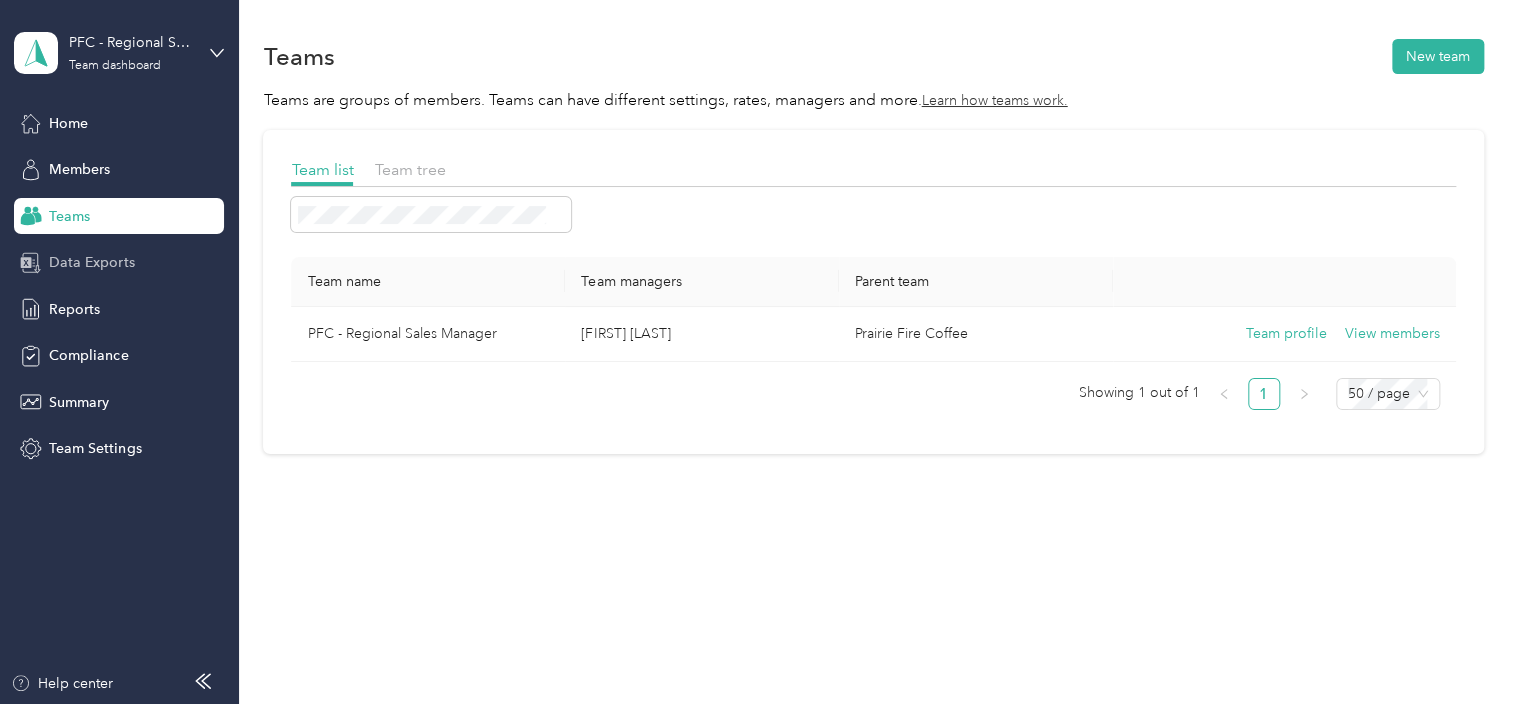 click on "Data Exports" at bounding box center (91, 262) 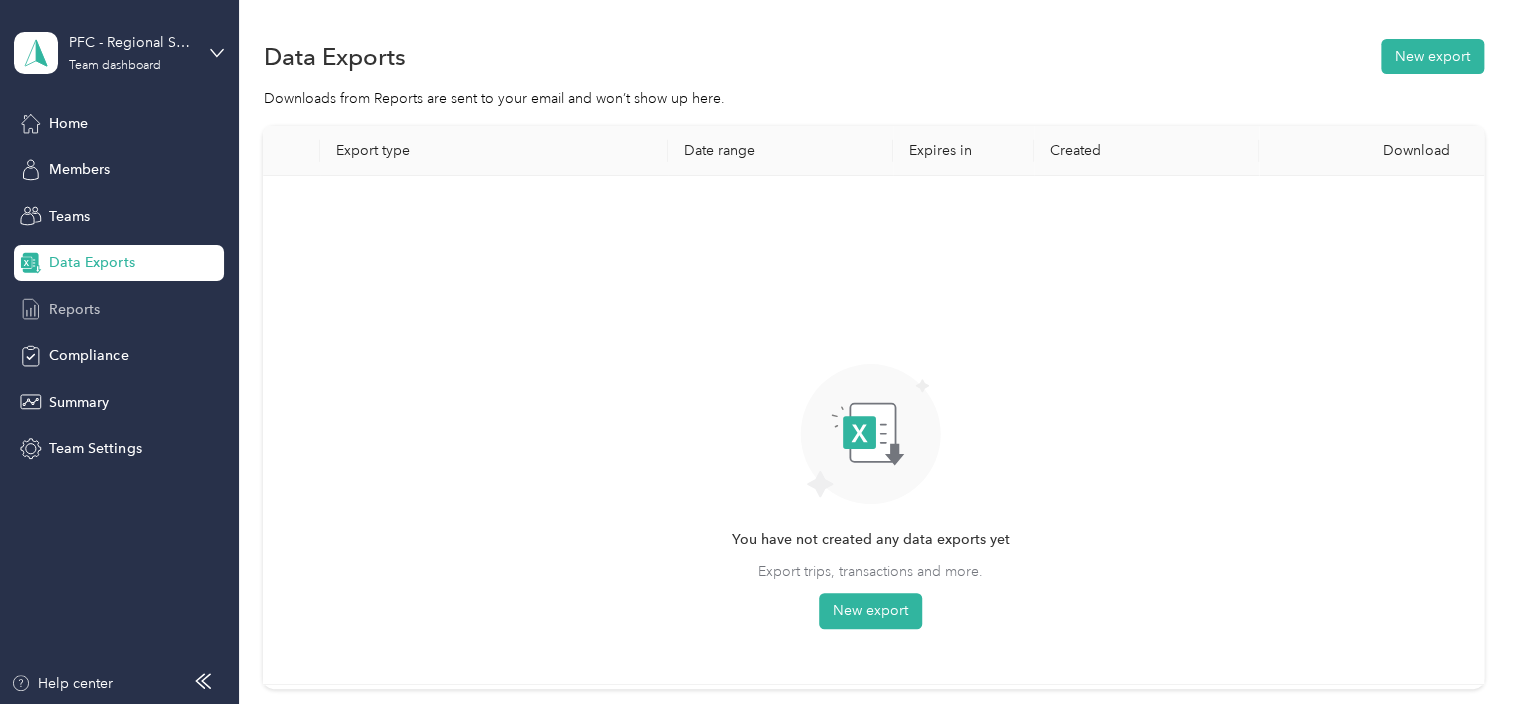 click on "Reports" at bounding box center [74, 309] 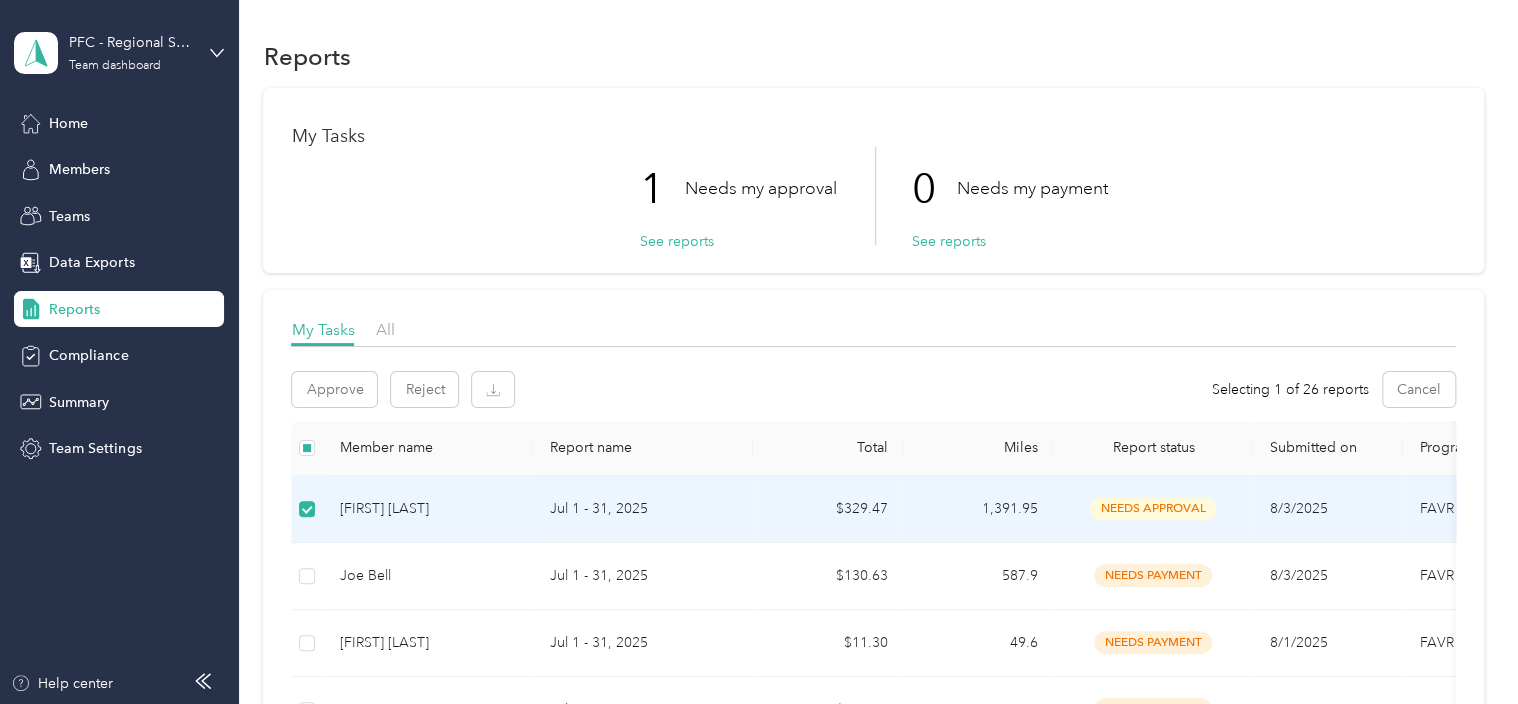 click on "Jul 1 - 31, 2025" at bounding box center [643, 509] 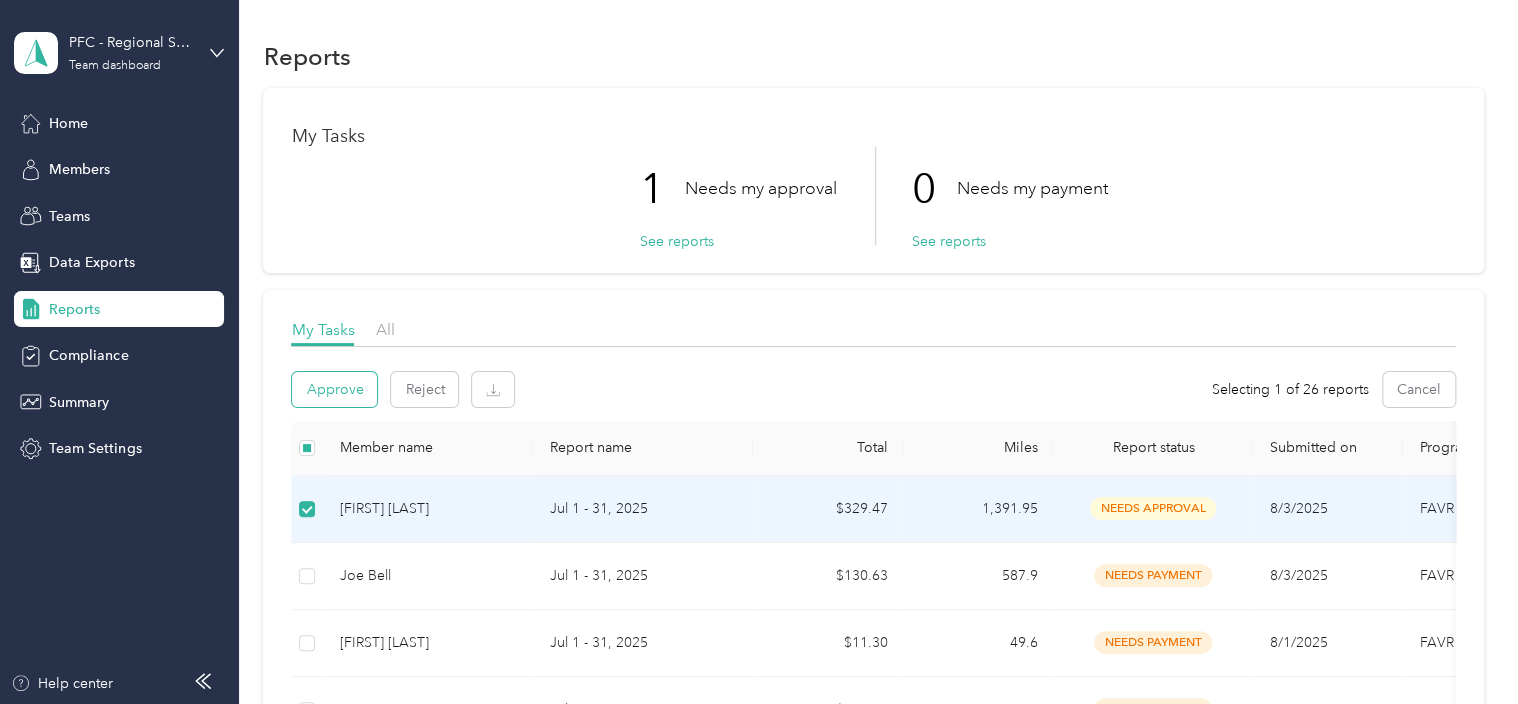 click on "Approve" at bounding box center (334, 389) 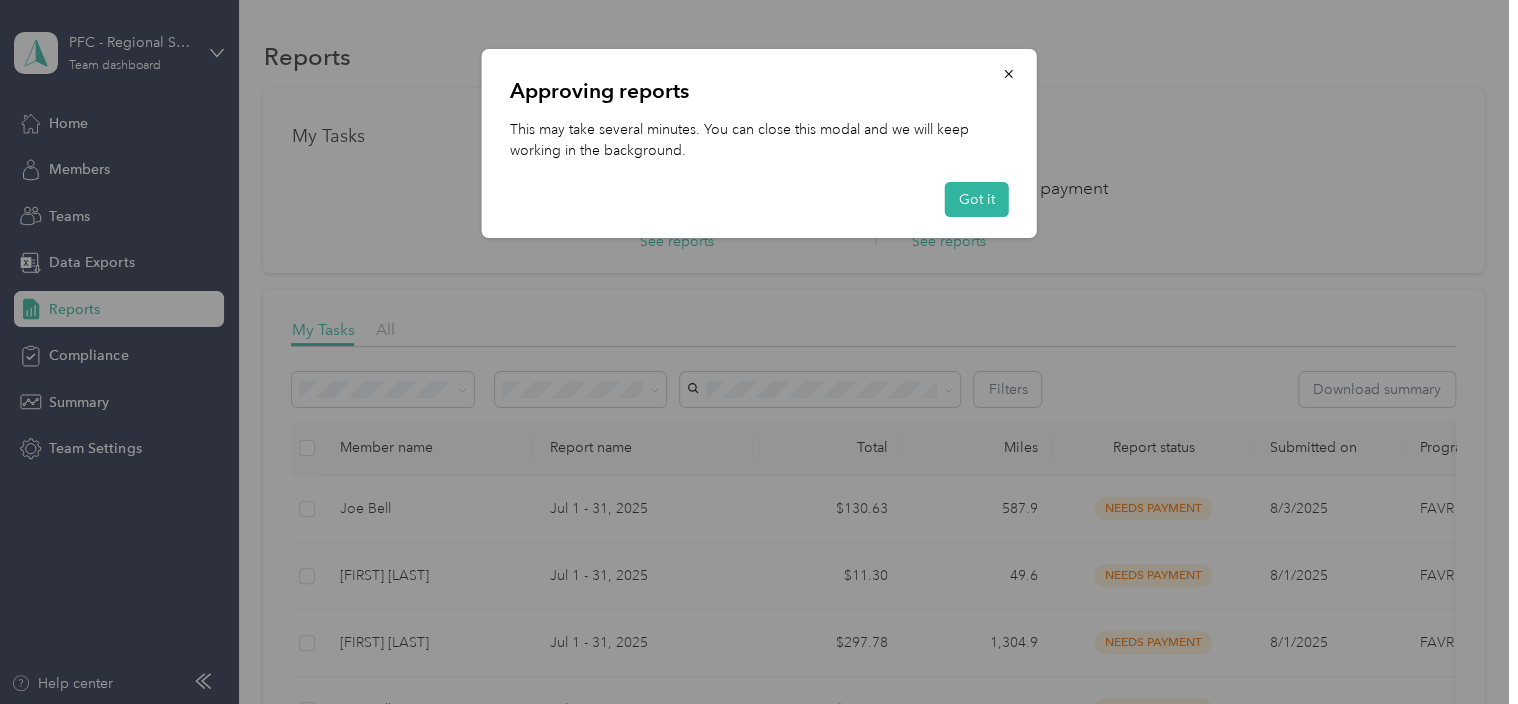 click on "Approving reports This may take several minutes. You can close this modal and we will keep working in the background. Got it" at bounding box center [759, 143] 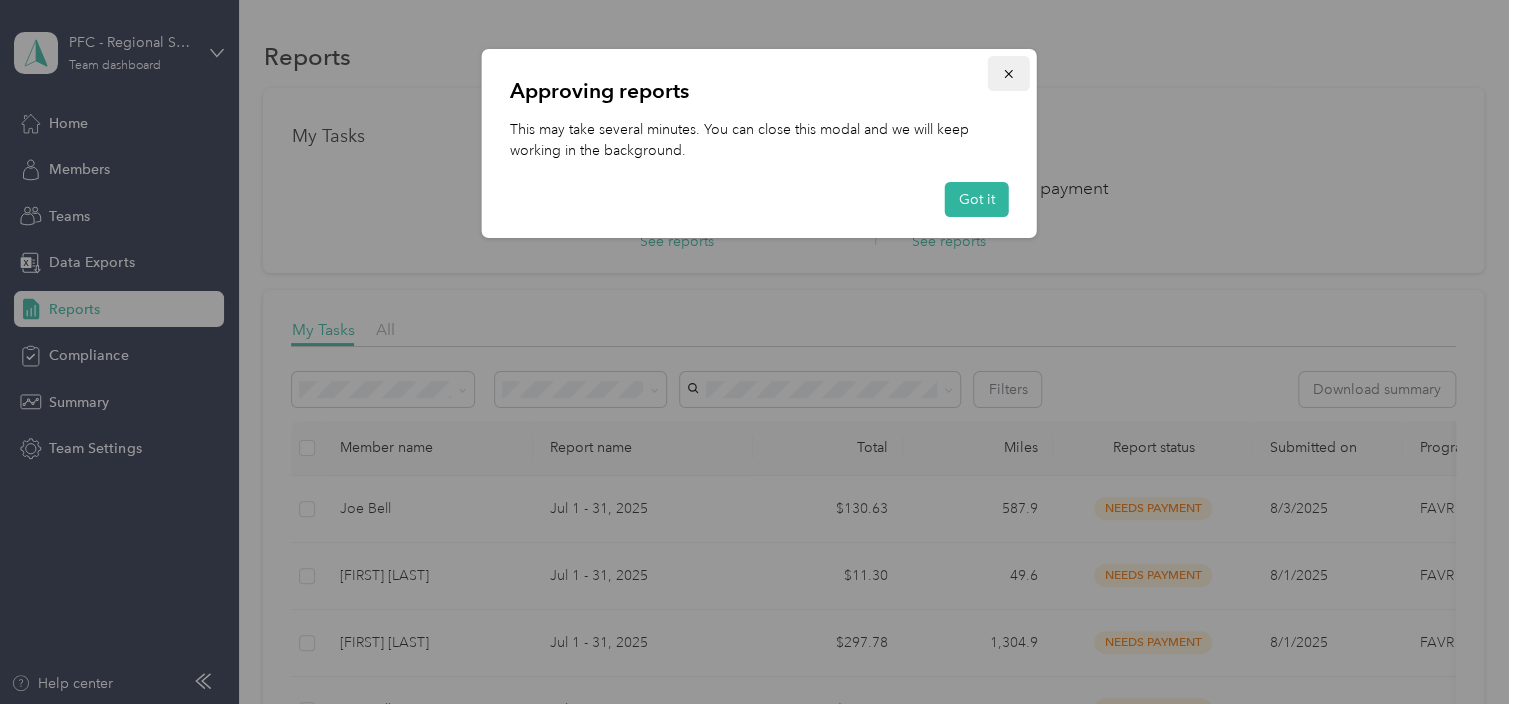 click at bounding box center (1009, 73) 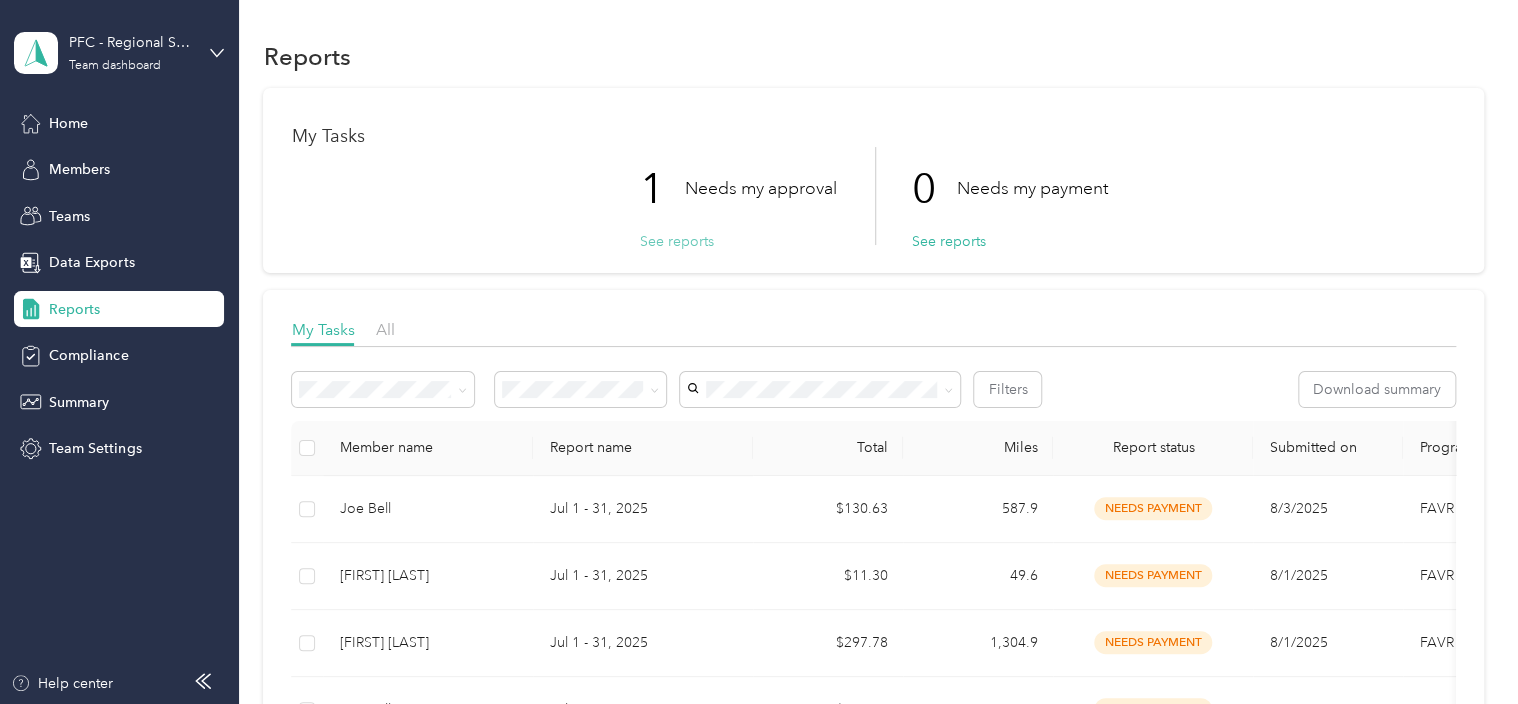 click on "See reports" at bounding box center [676, 241] 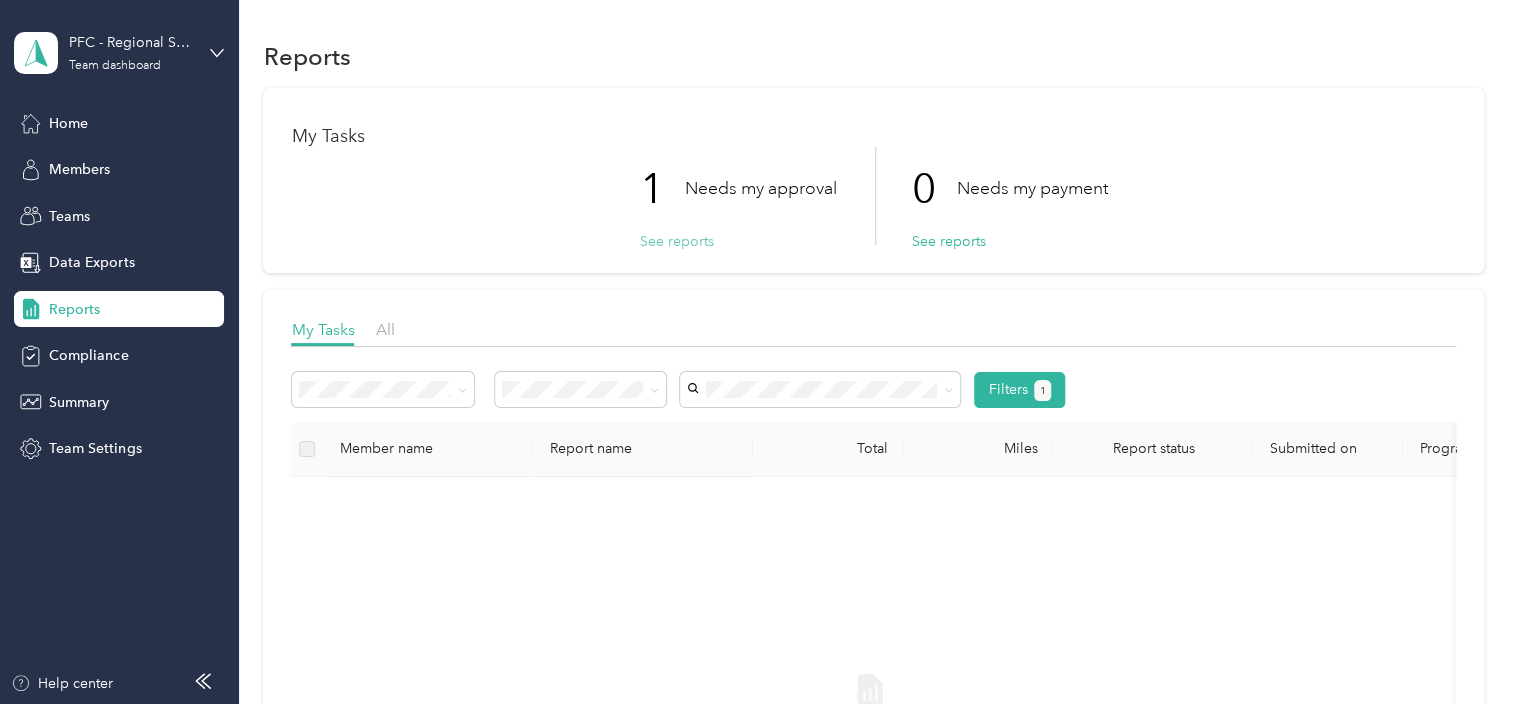 click on "See reports" at bounding box center (676, 241) 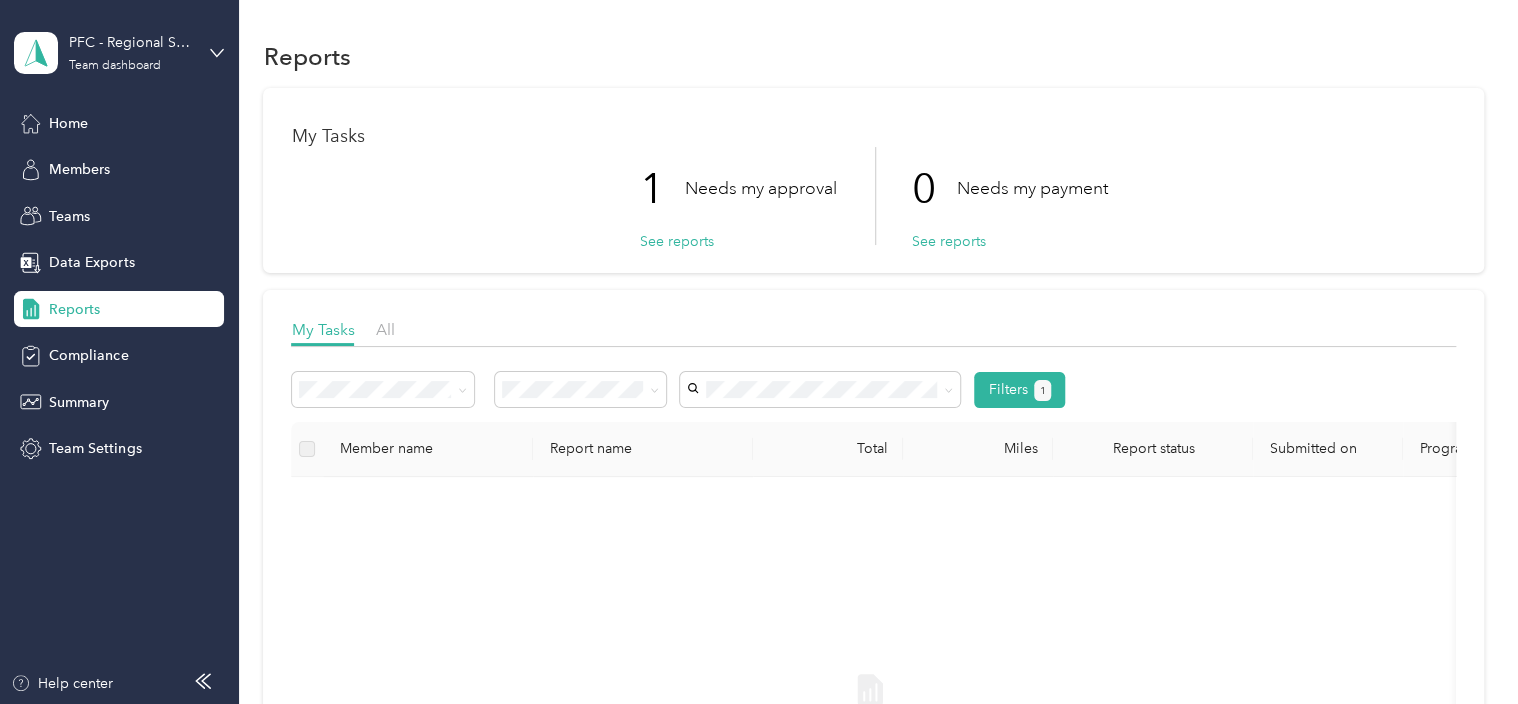 click on "Reports" at bounding box center (74, 309) 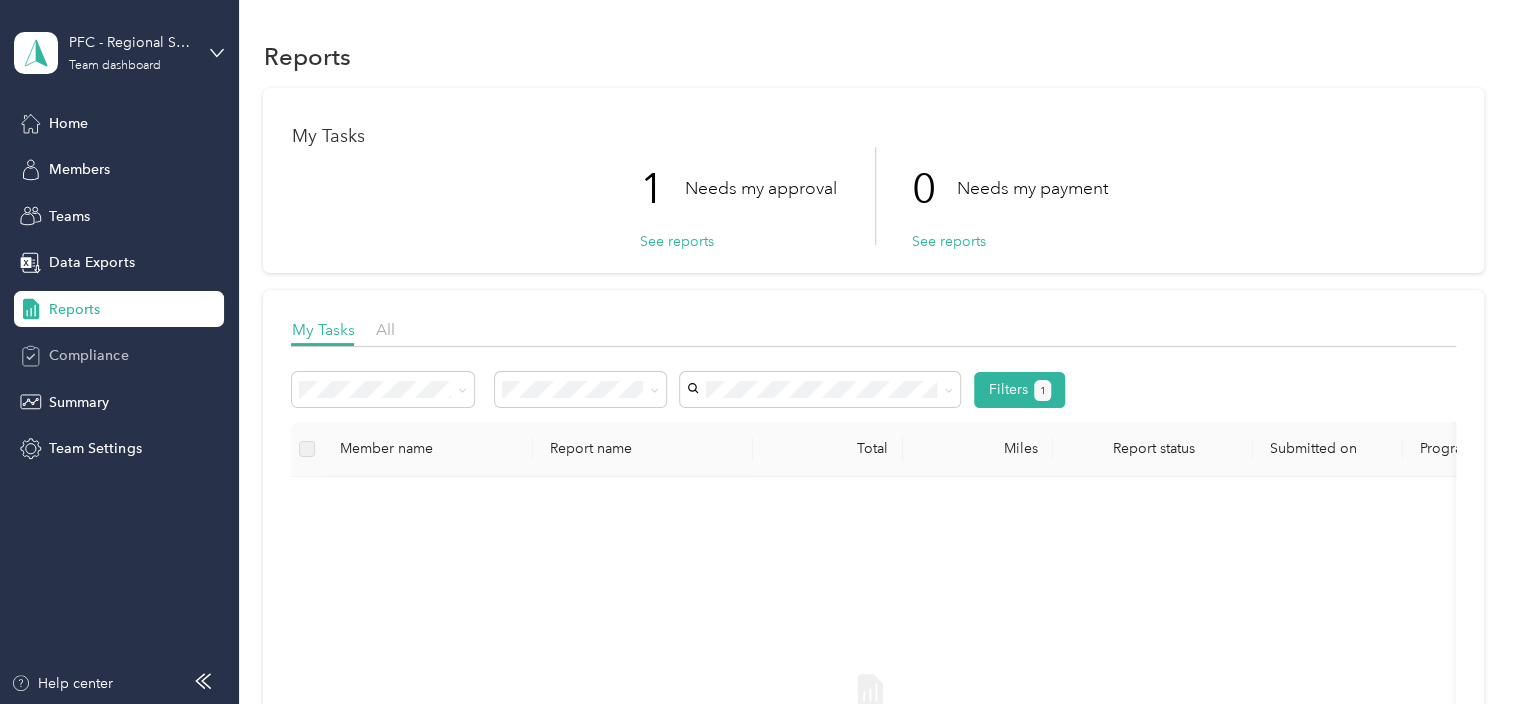 click on "Compliance" at bounding box center [88, 355] 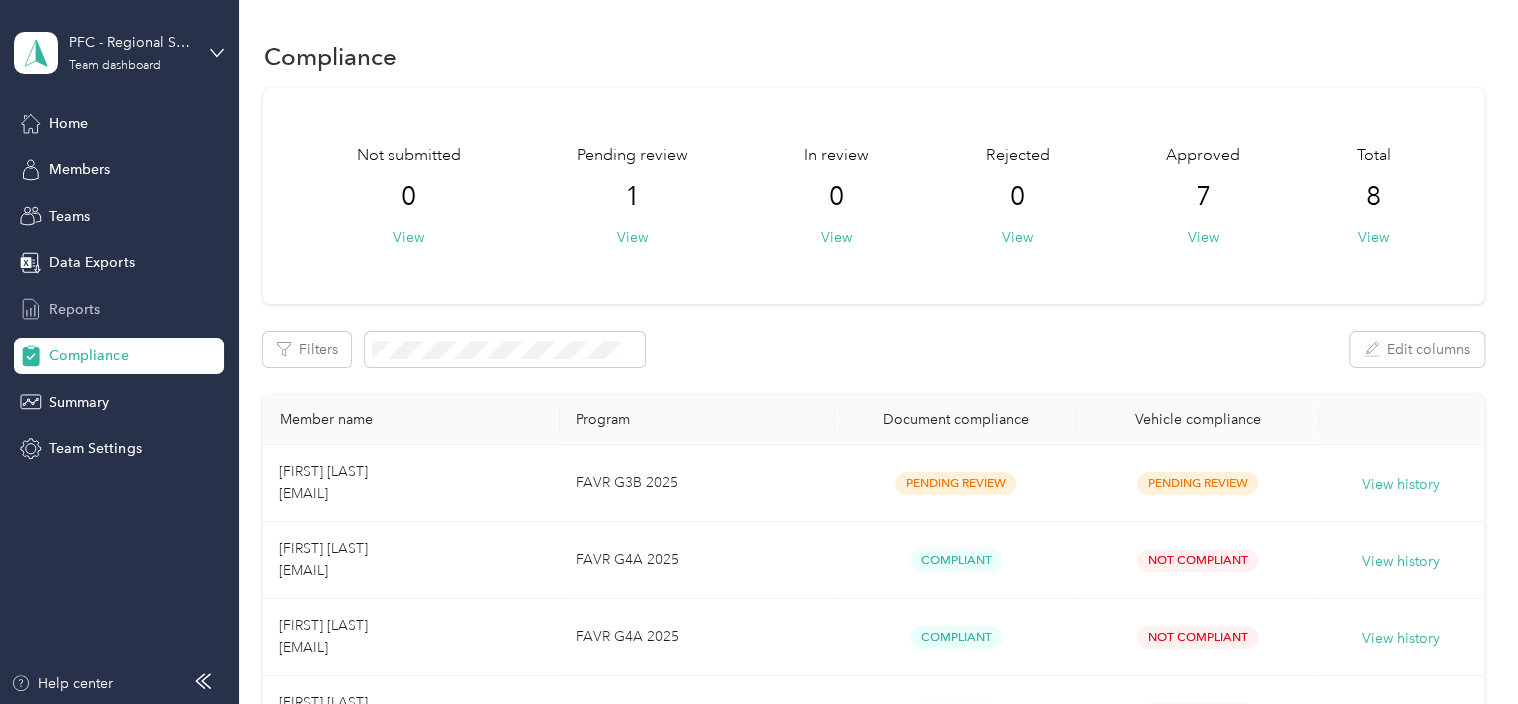 click on "Reports" at bounding box center (74, 309) 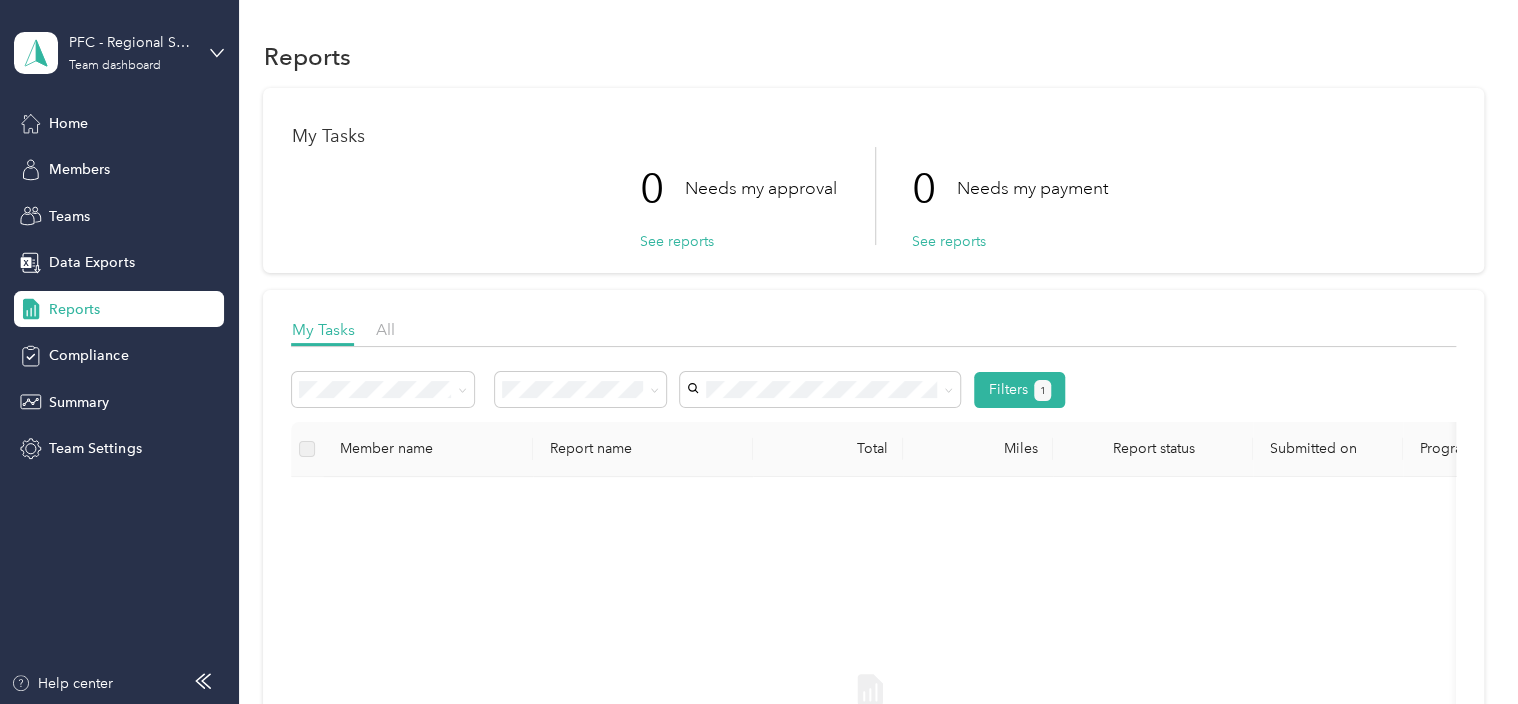 click on "Reports" at bounding box center (119, 309) 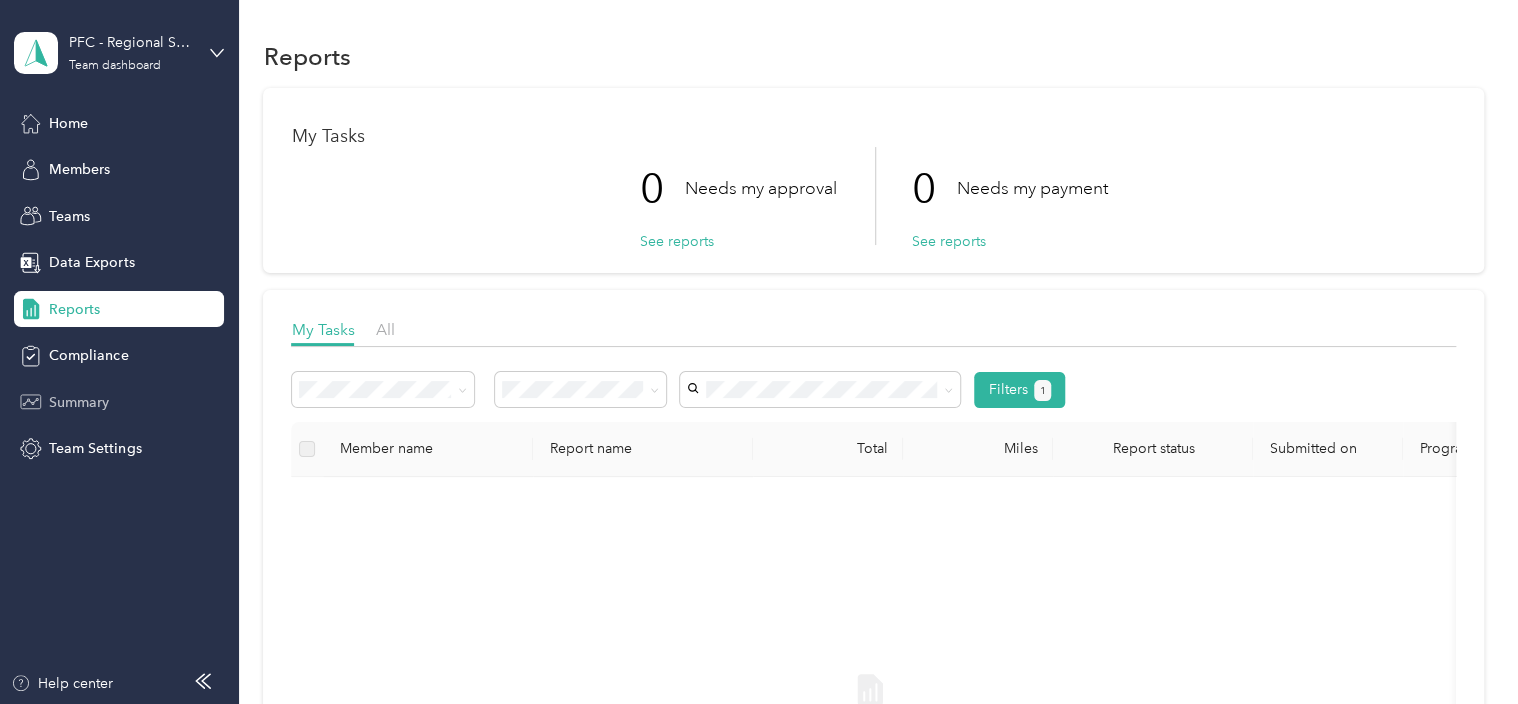 click on "Summary" at bounding box center [79, 402] 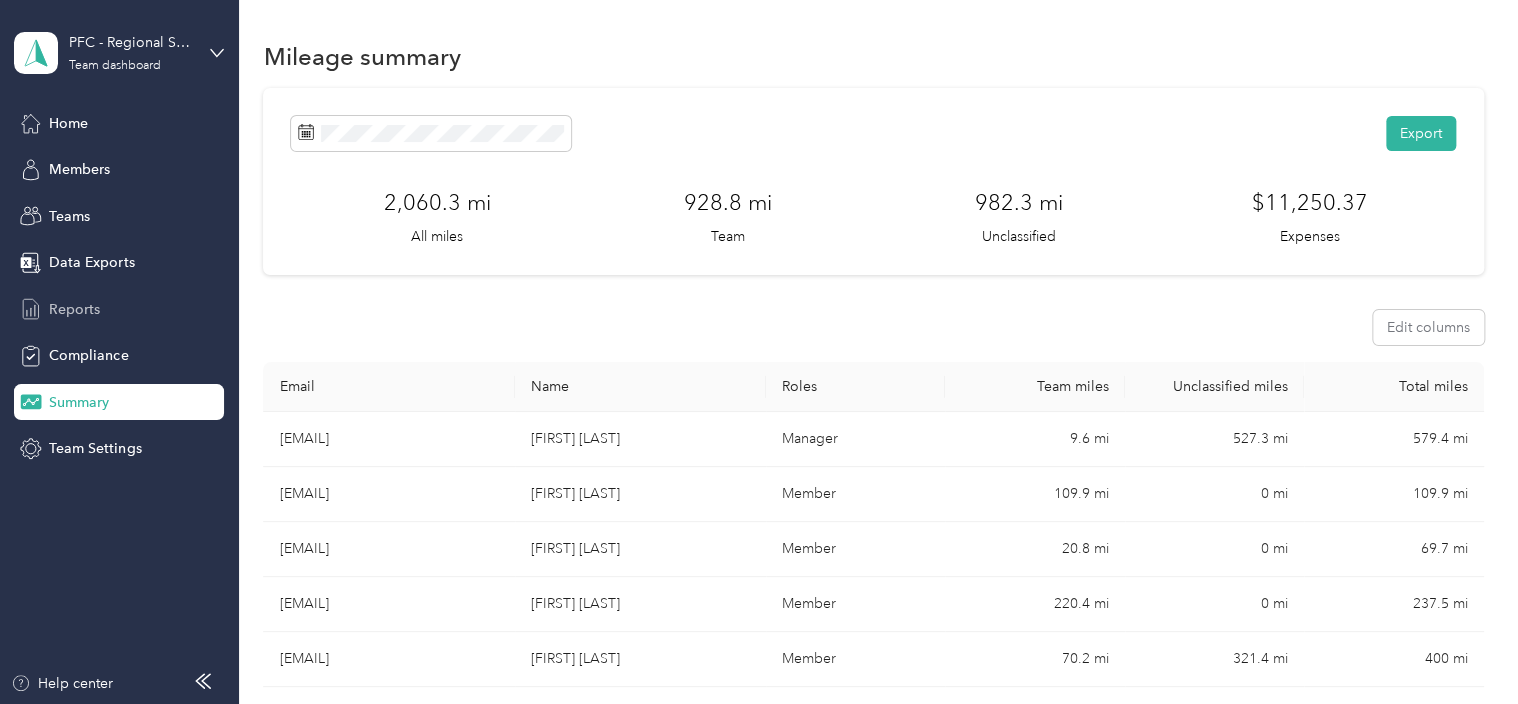 click on "Reports" at bounding box center [74, 309] 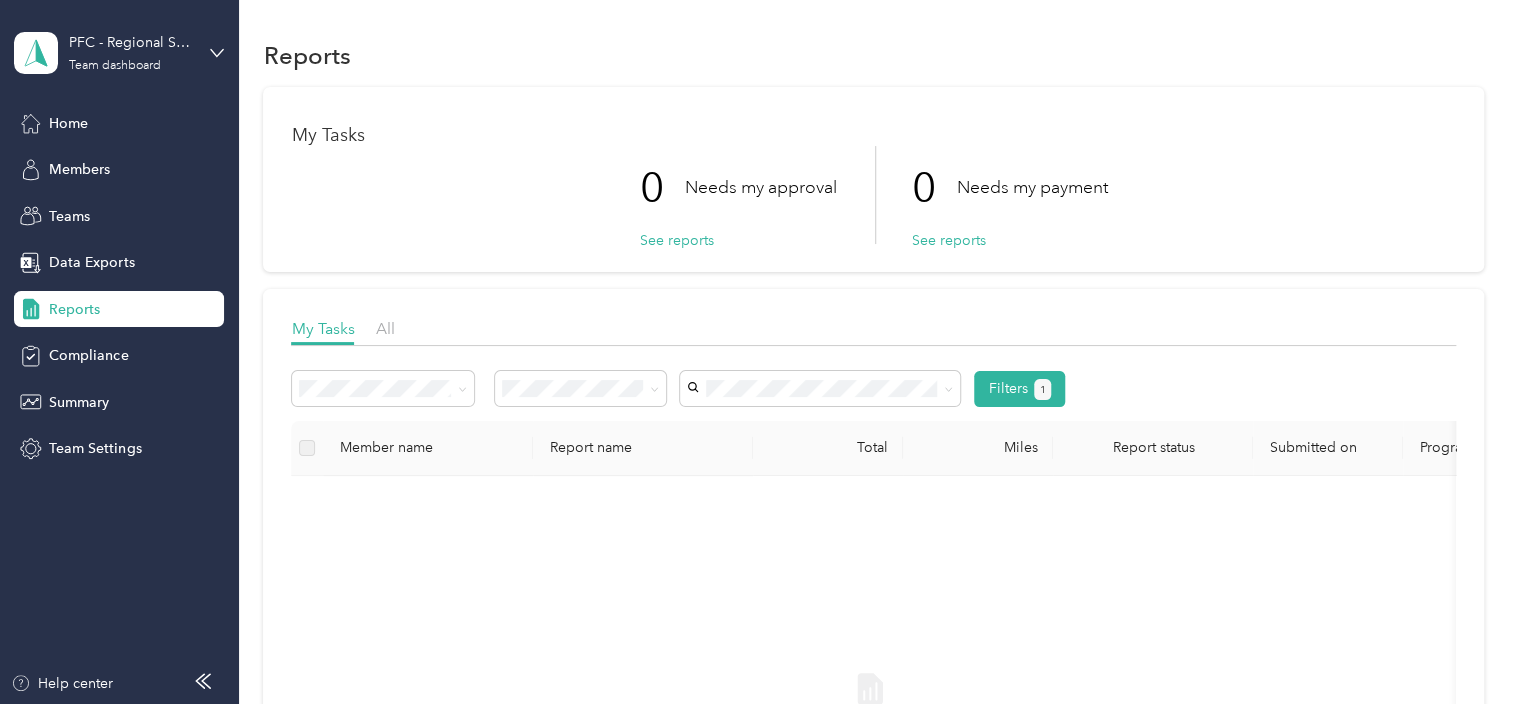 scroll, scrollTop: 0, scrollLeft: 0, axis: both 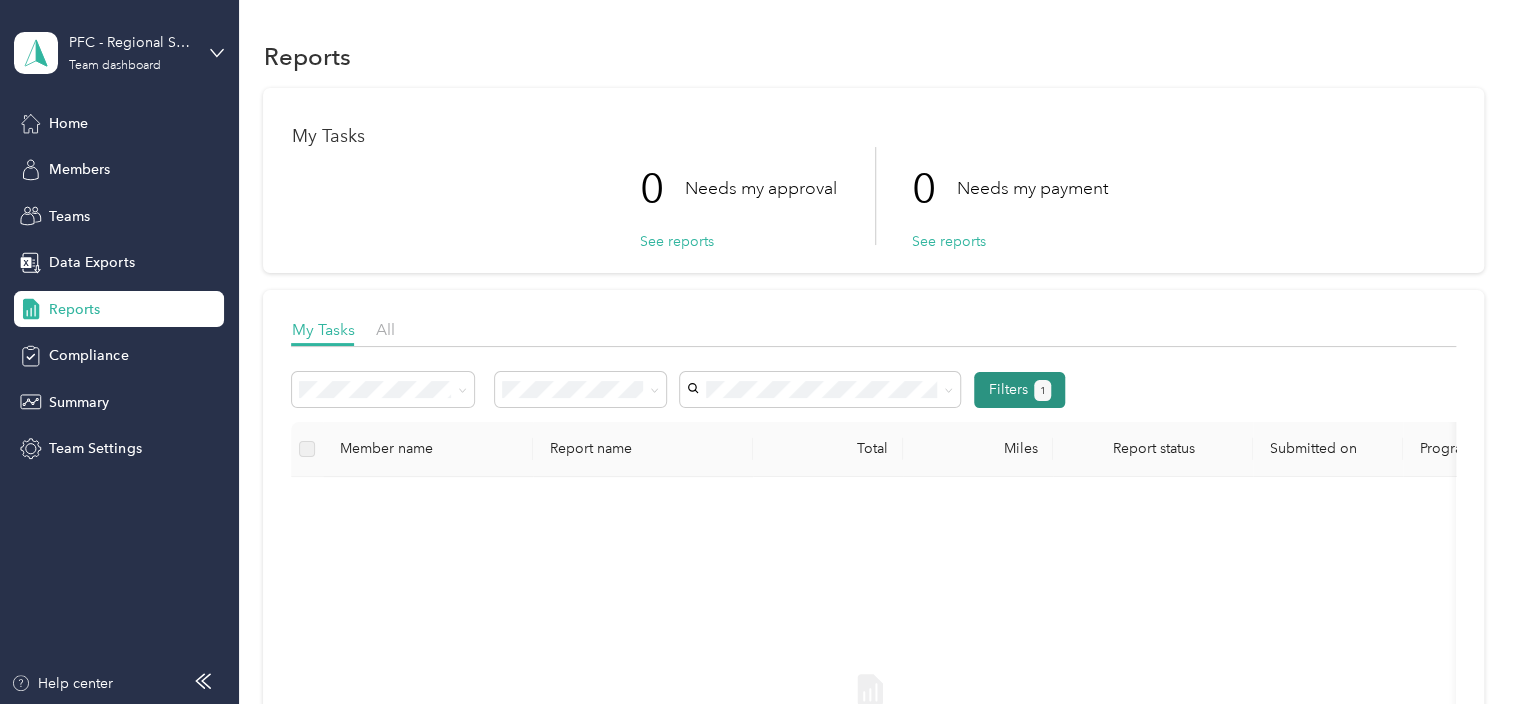 click on "1" at bounding box center [1043, 391] 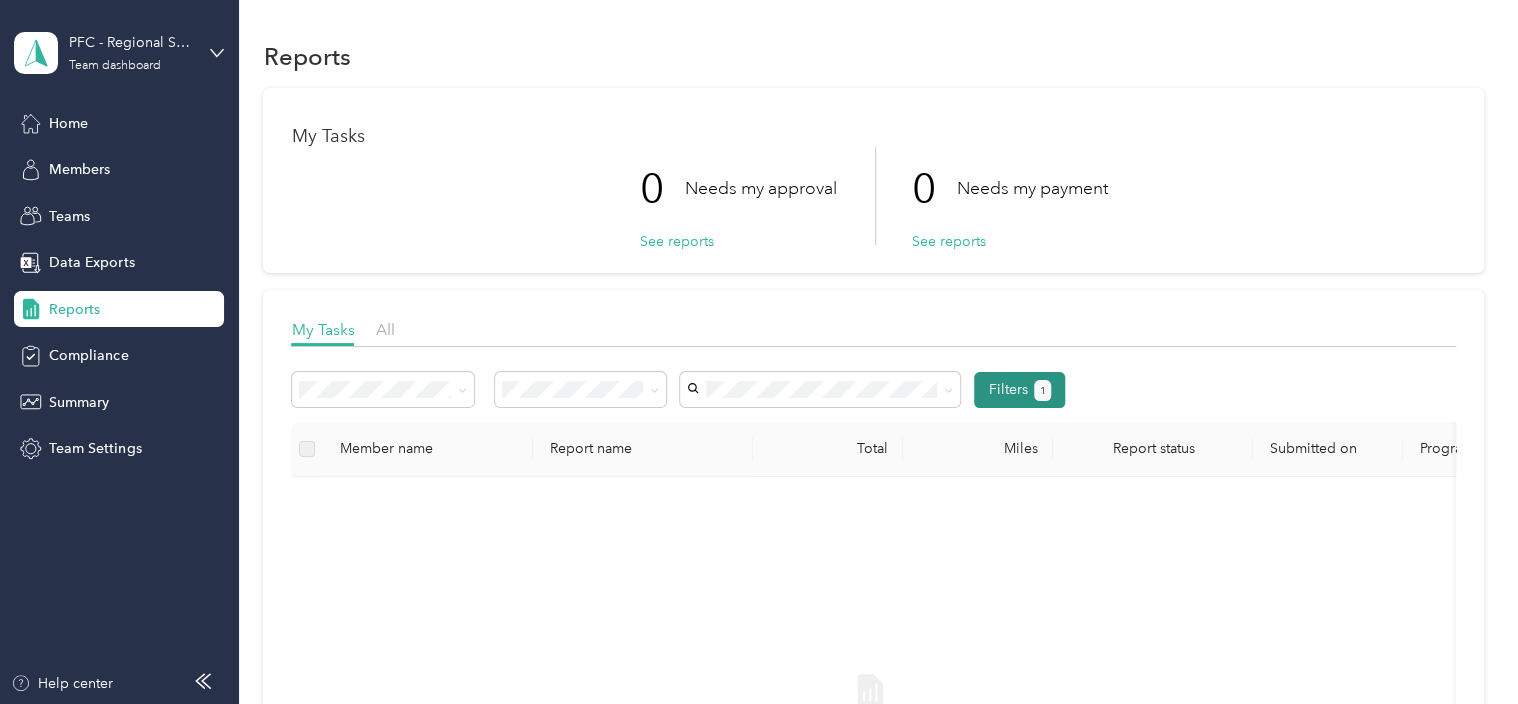 click on "1" at bounding box center [1043, 391] 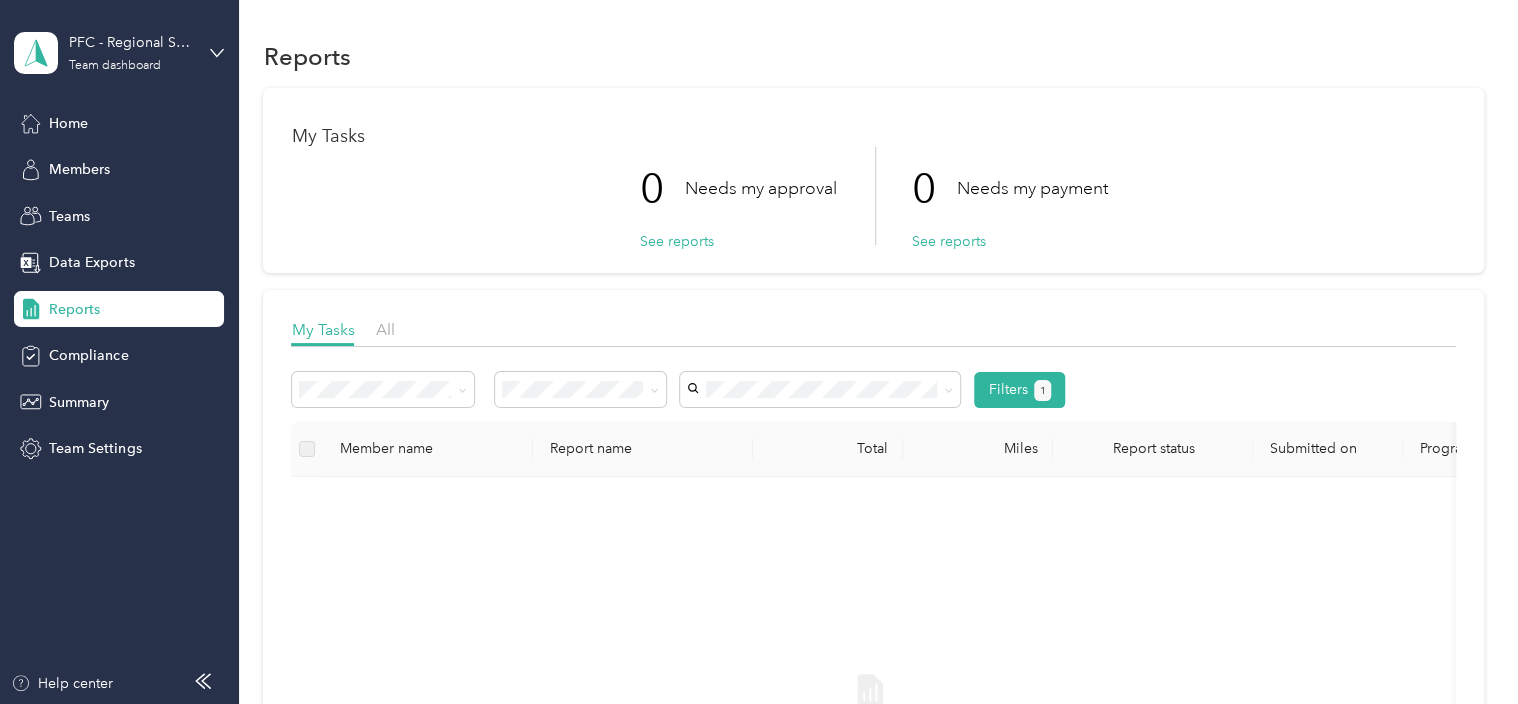click on "0 Needs my approval See reports   0 Needs my payment See reports" at bounding box center (873, 196) 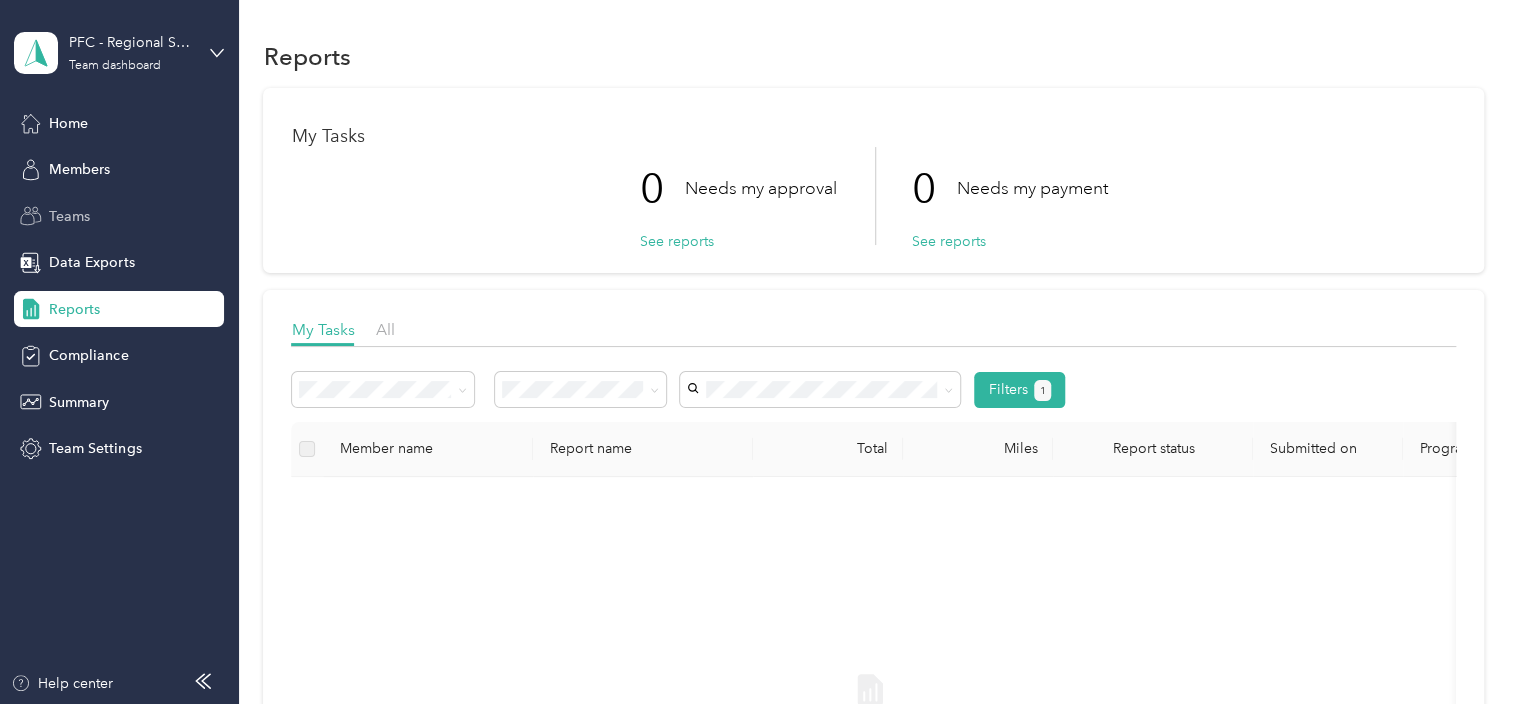 click on "Teams" at bounding box center [69, 216] 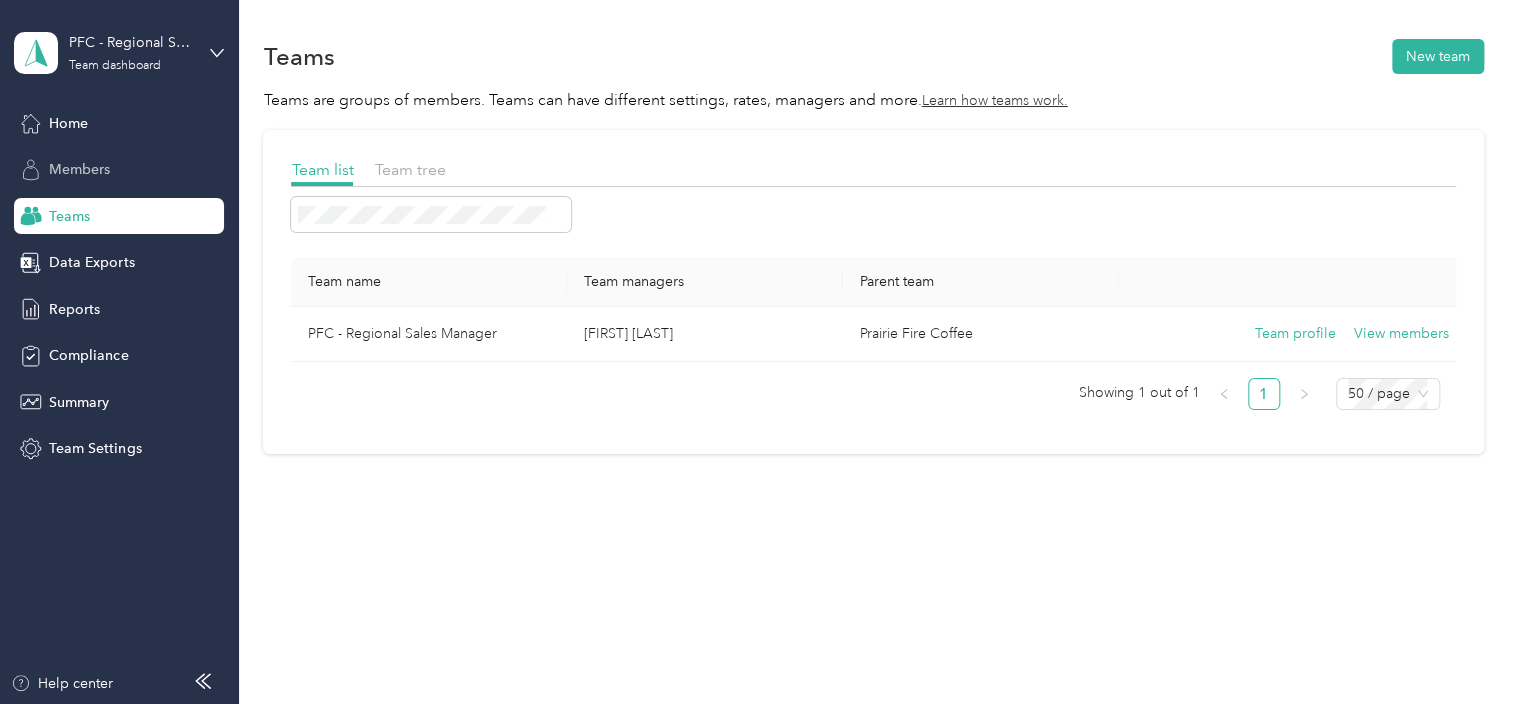 click on "Members" at bounding box center (79, 169) 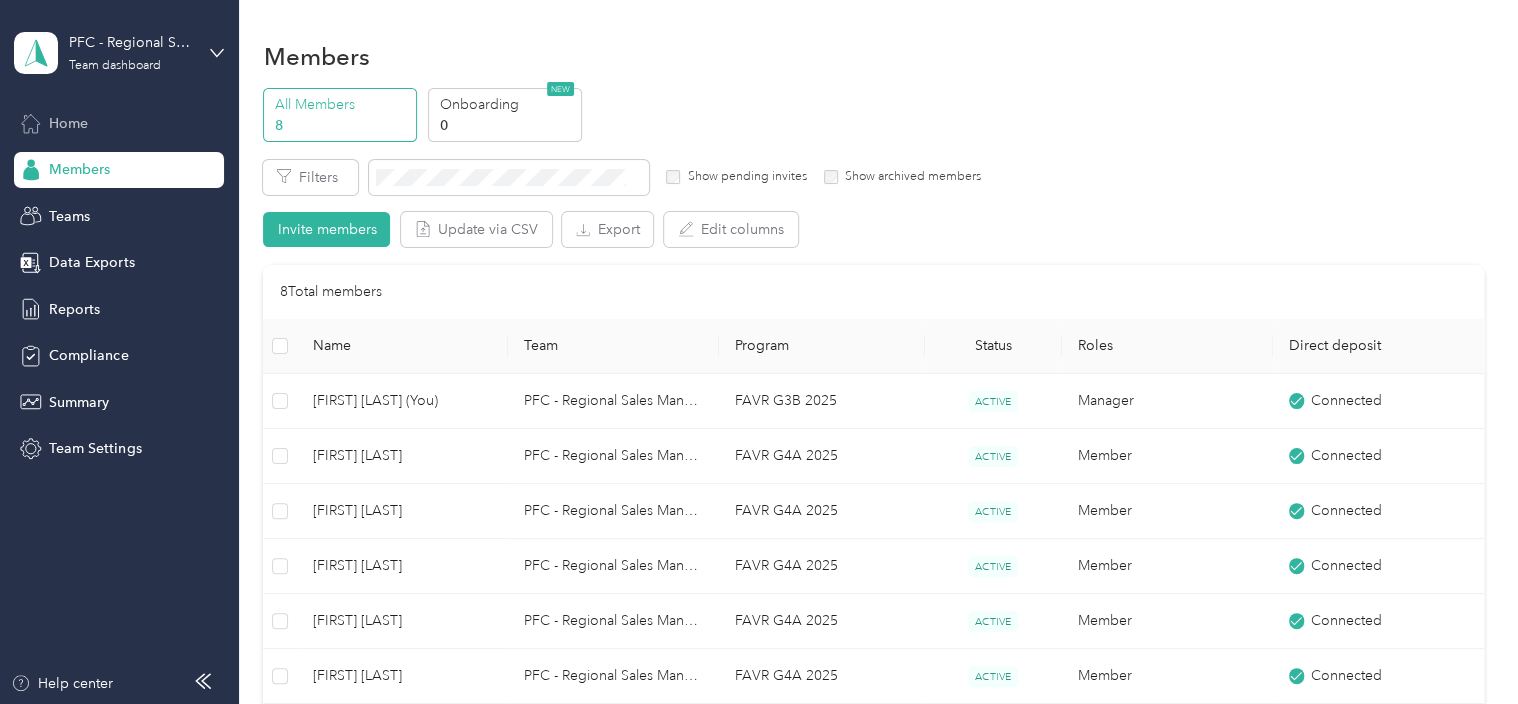 click on "Home" at bounding box center (68, 123) 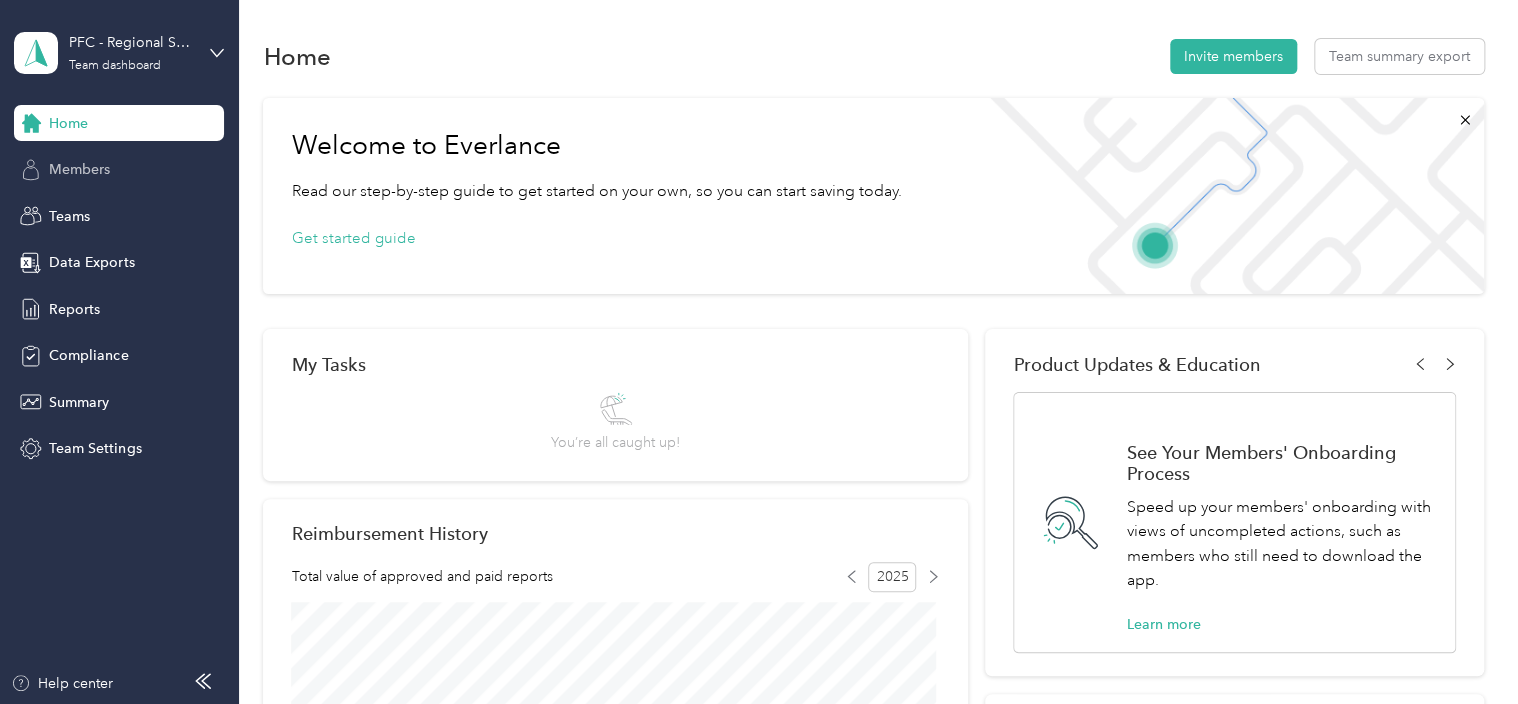 click on "Members" at bounding box center (119, 170) 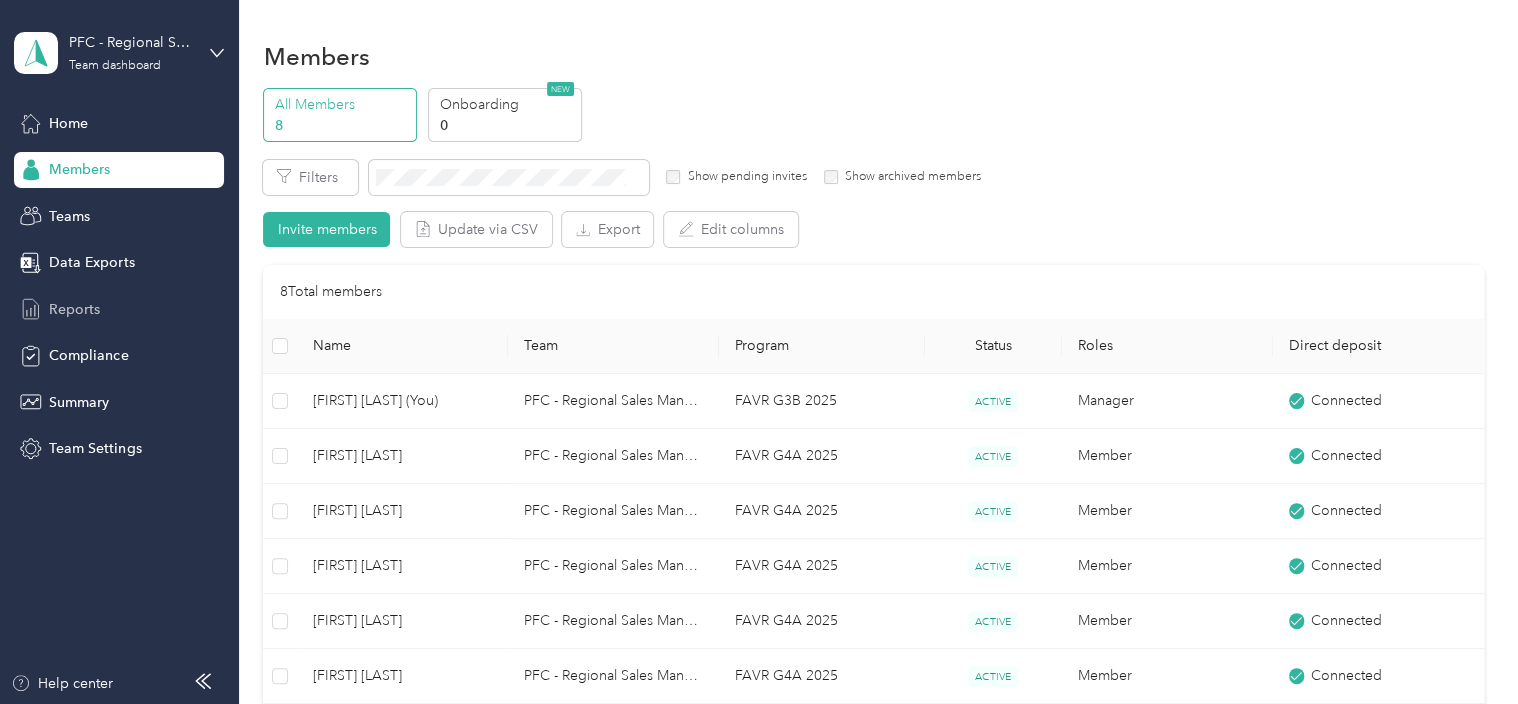 click on "Reports" at bounding box center (74, 309) 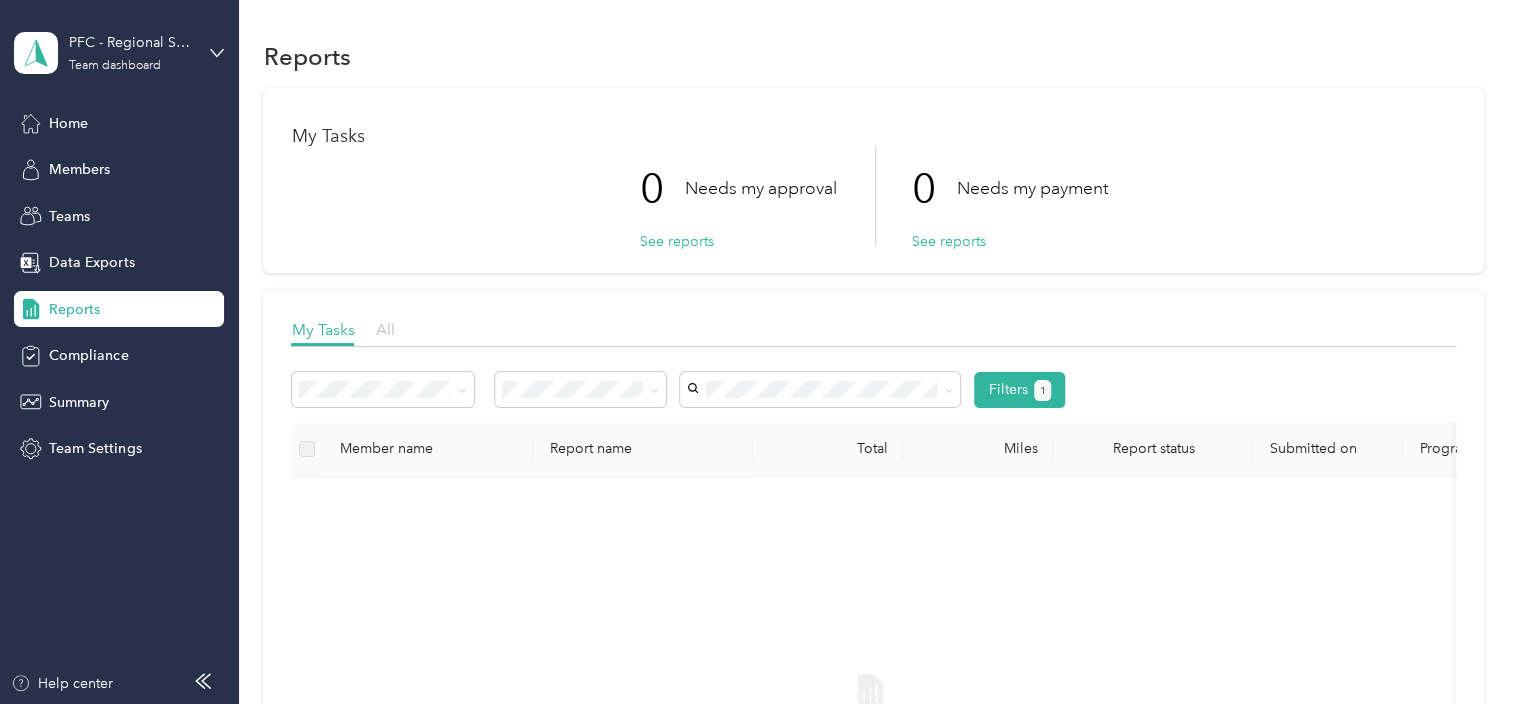 click on "All" at bounding box center [384, 329] 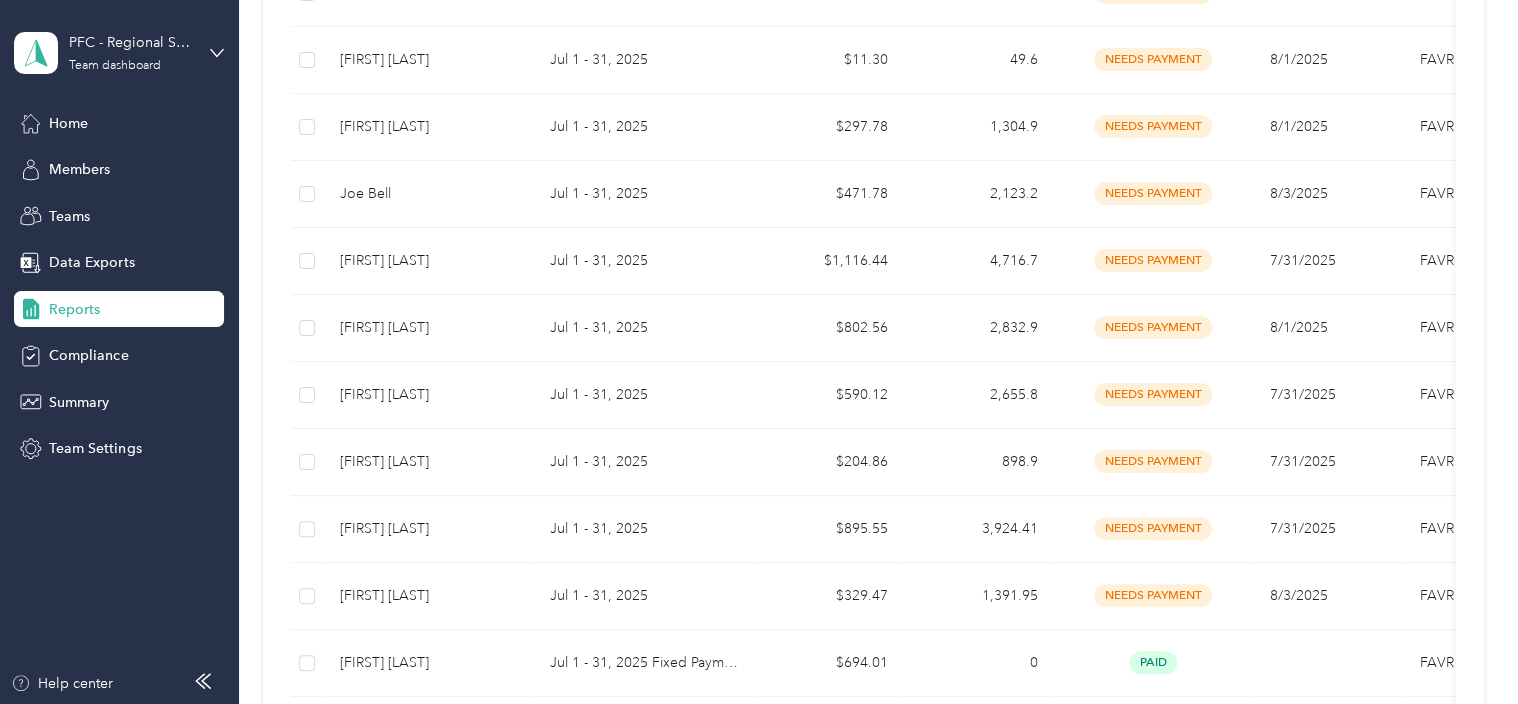 scroll, scrollTop: 1100, scrollLeft: 0, axis: vertical 